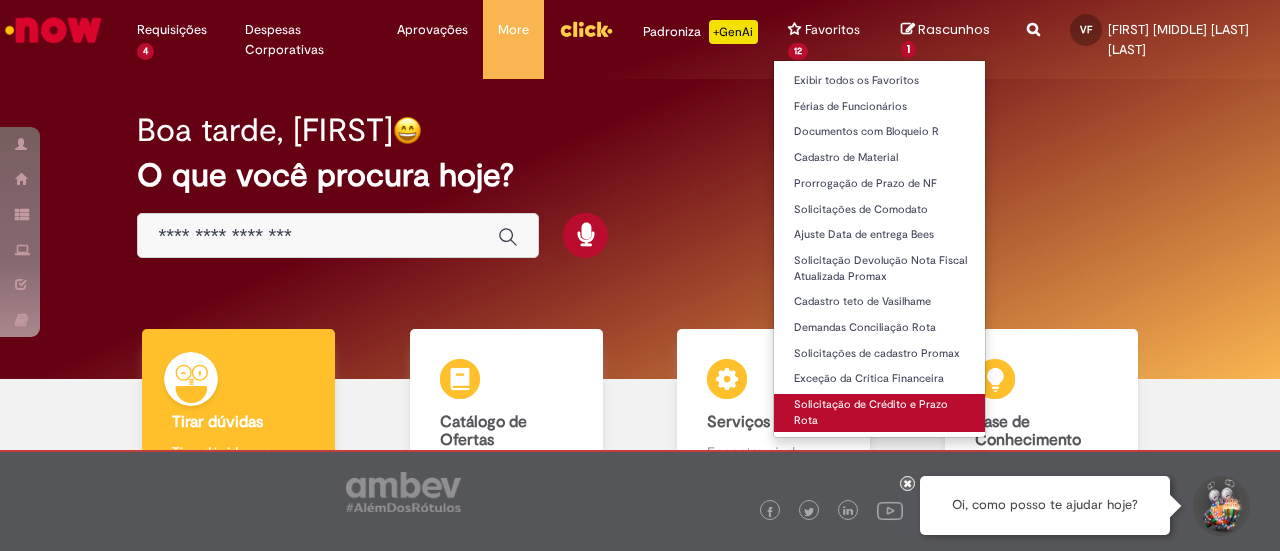 scroll, scrollTop: 0, scrollLeft: 0, axis: both 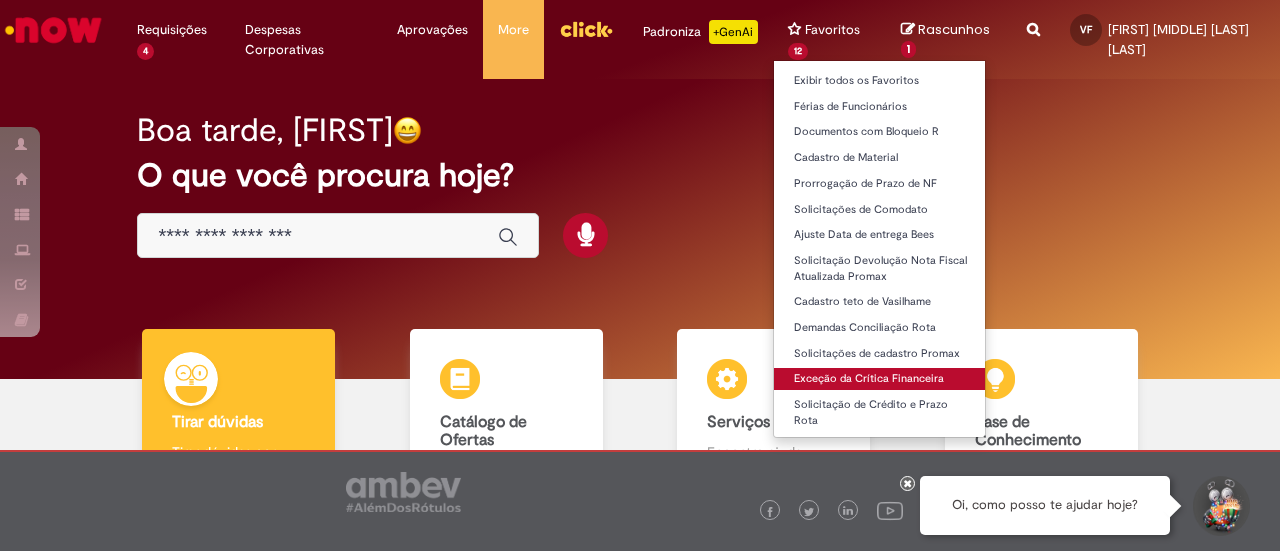 click on "Exceção da Crítica Financeira" at bounding box center [884, 379] 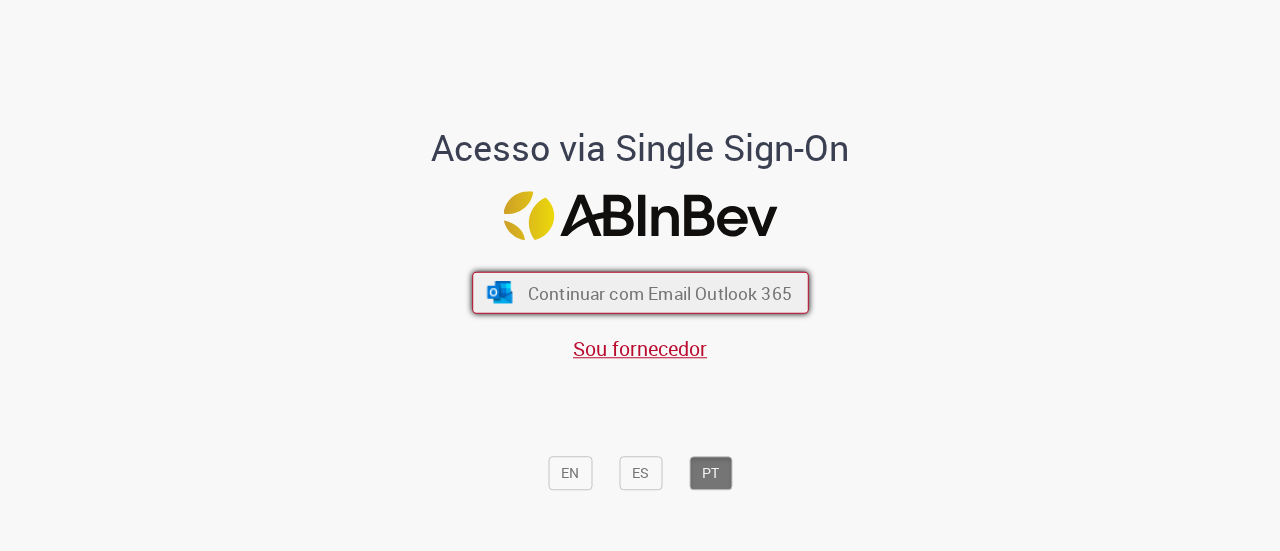 click on "Continuar com Email Outlook 365" at bounding box center (659, 292) 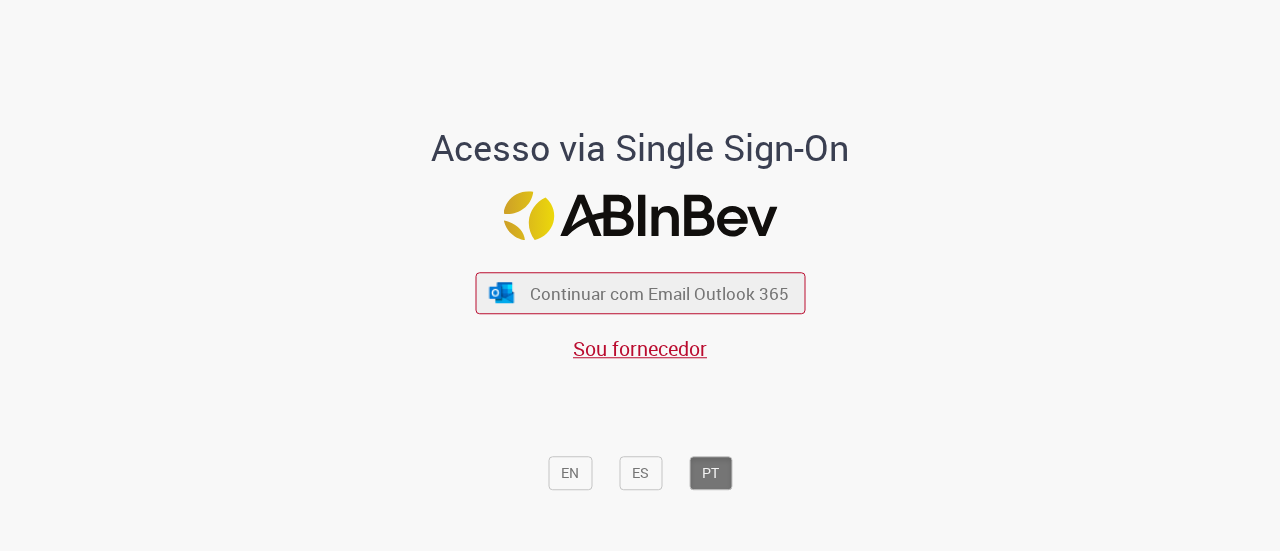 scroll, scrollTop: 0, scrollLeft: 0, axis: both 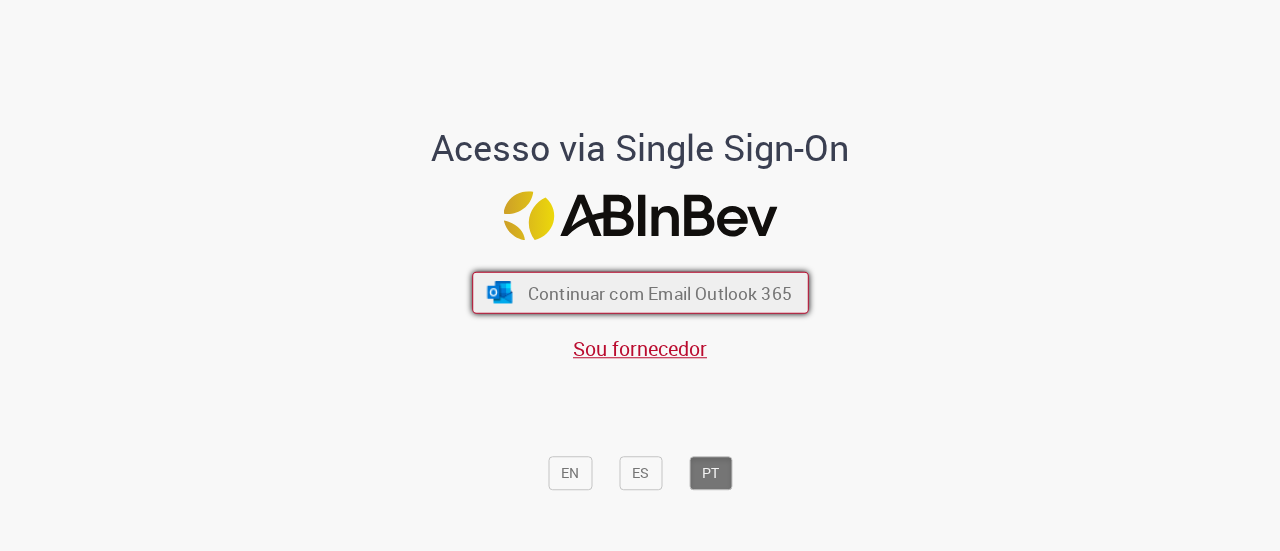 click on "Continuar com Email Outlook 365" at bounding box center (659, 292) 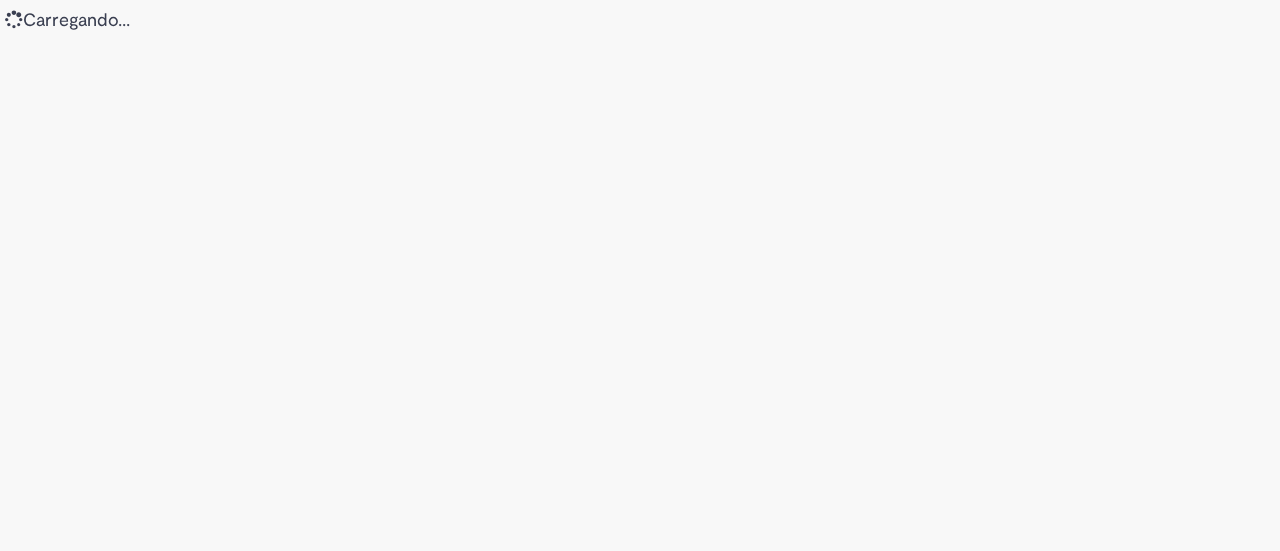 scroll, scrollTop: 0, scrollLeft: 0, axis: both 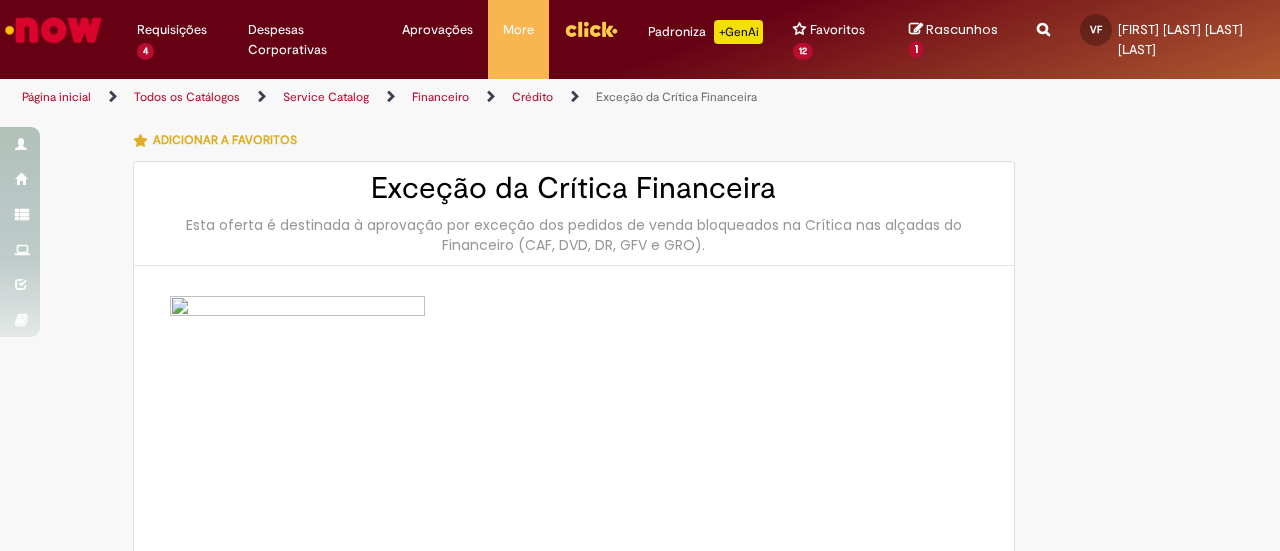 type on "********" 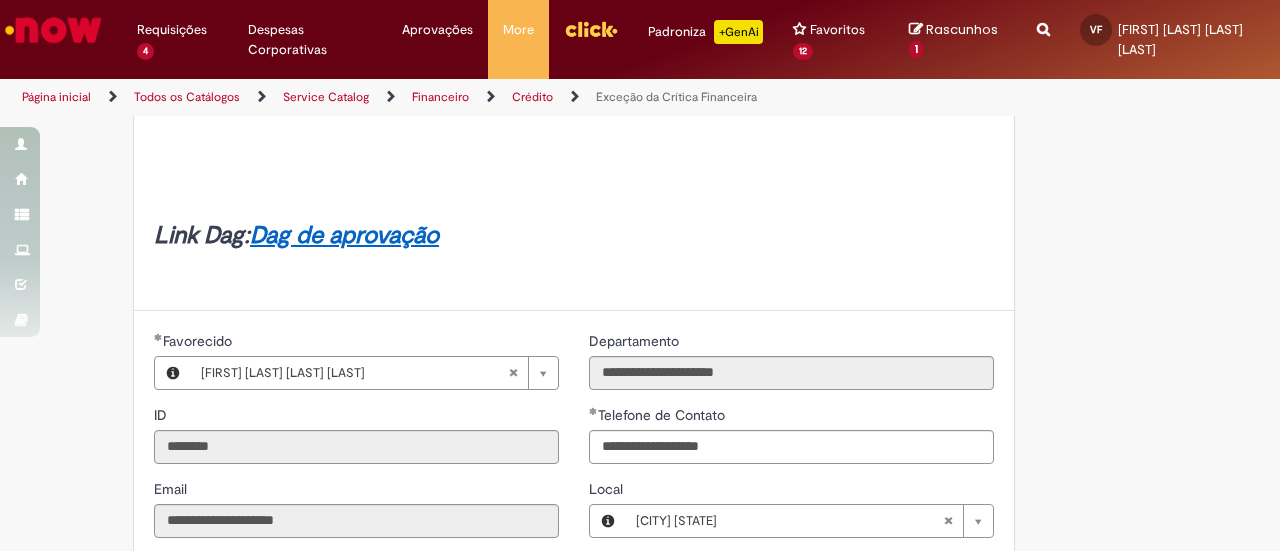 scroll, scrollTop: 1142, scrollLeft: 0, axis: vertical 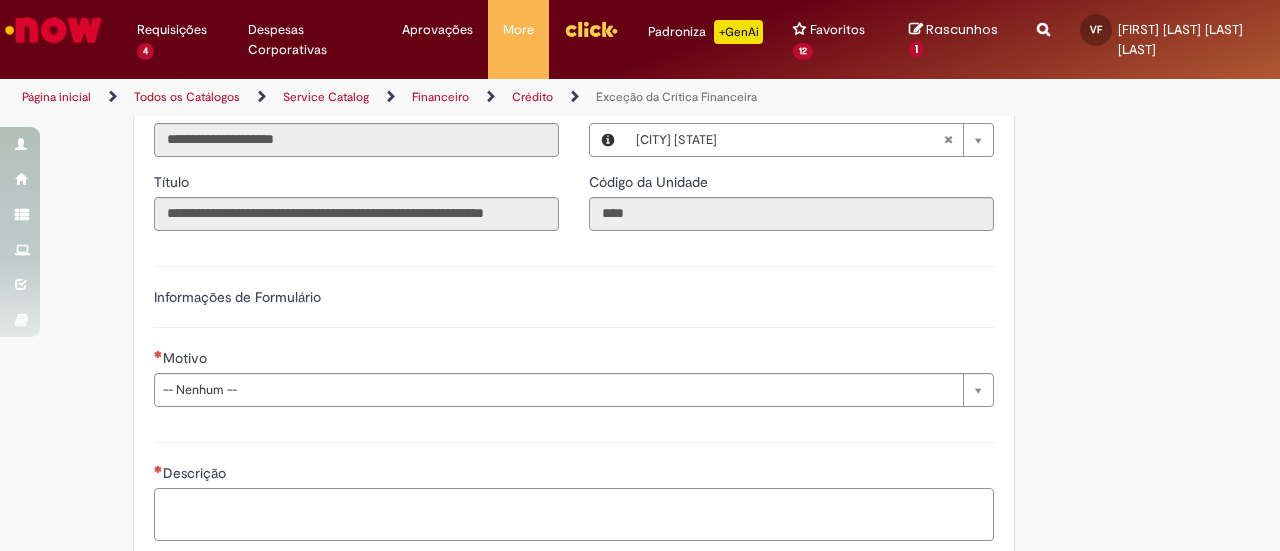 click on "Descrição" at bounding box center (574, 514) 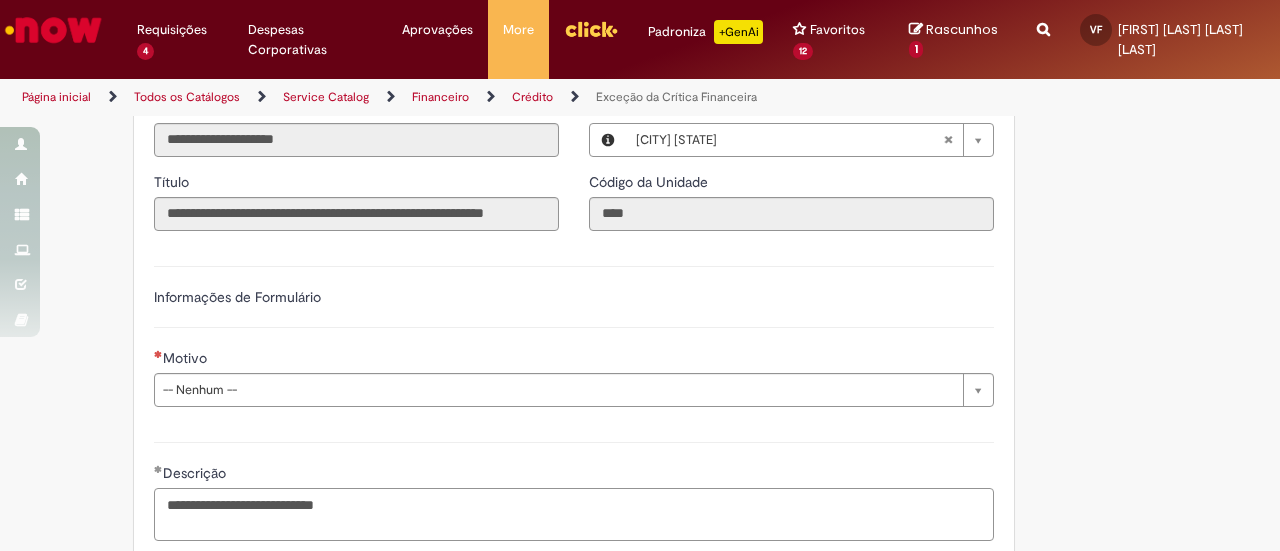 type on "**********" 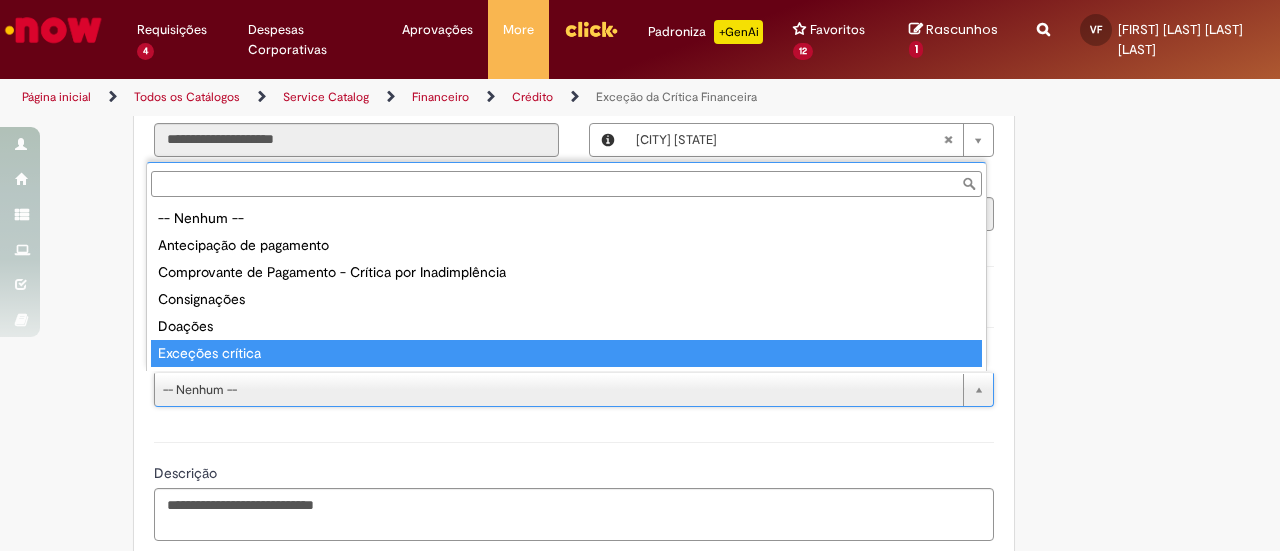 type on "**********" 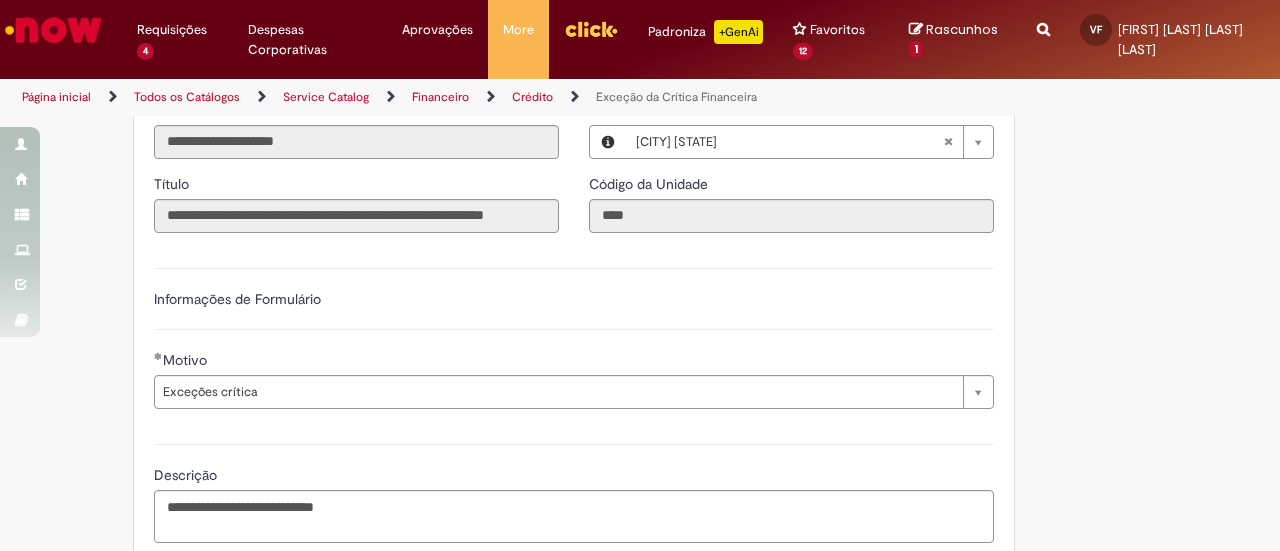 scroll, scrollTop: 1534, scrollLeft: 0, axis: vertical 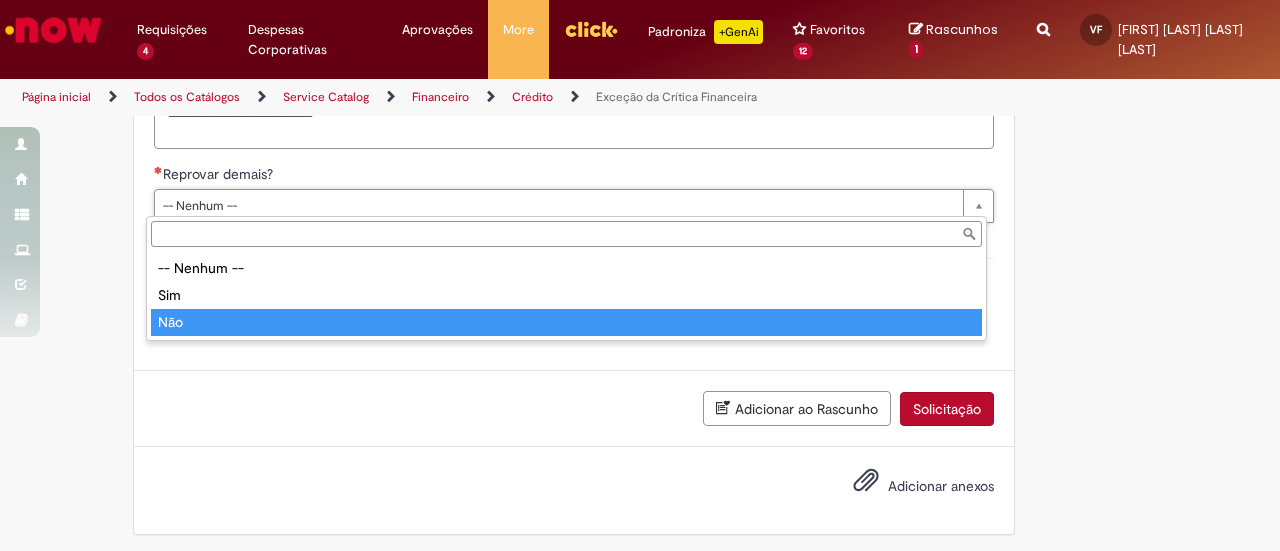 type on "***" 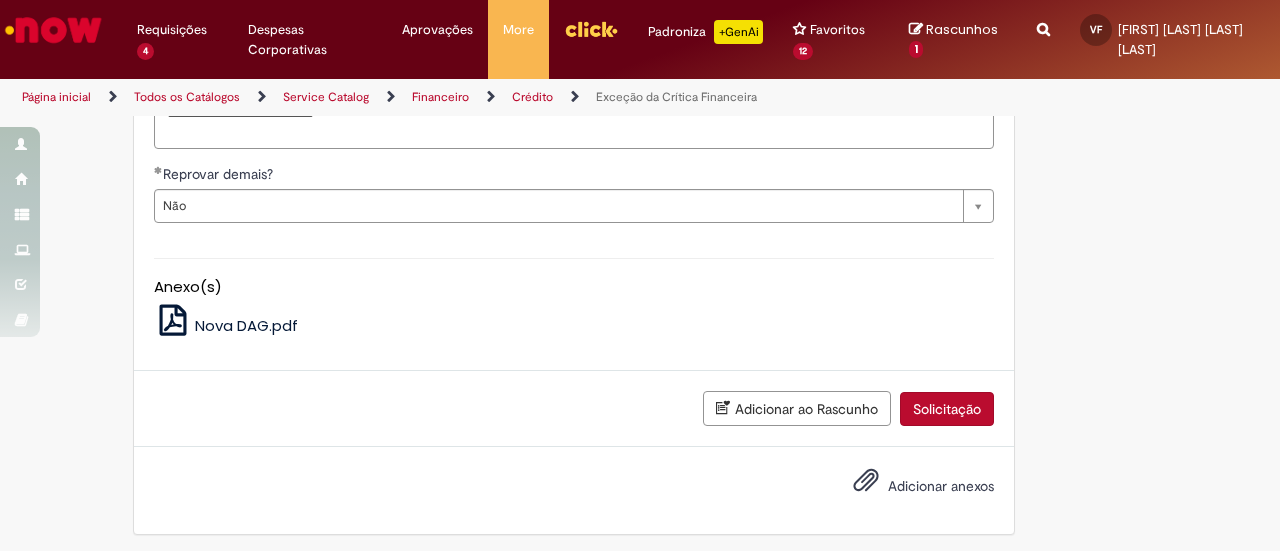 click on "Solicitação" at bounding box center (947, 409) 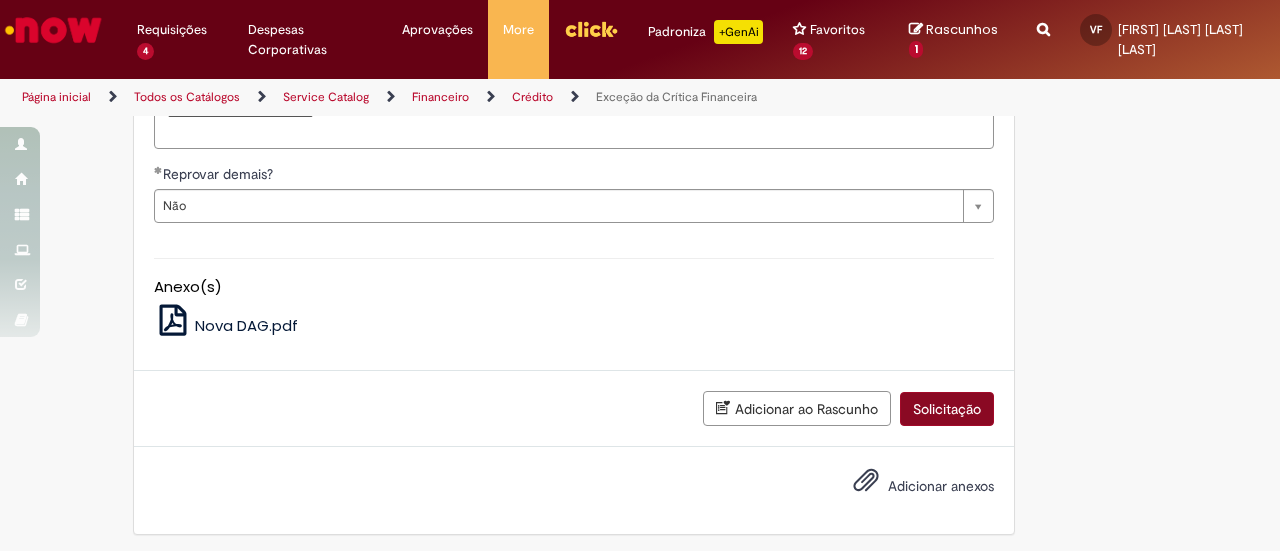 scroll, scrollTop: 1488, scrollLeft: 0, axis: vertical 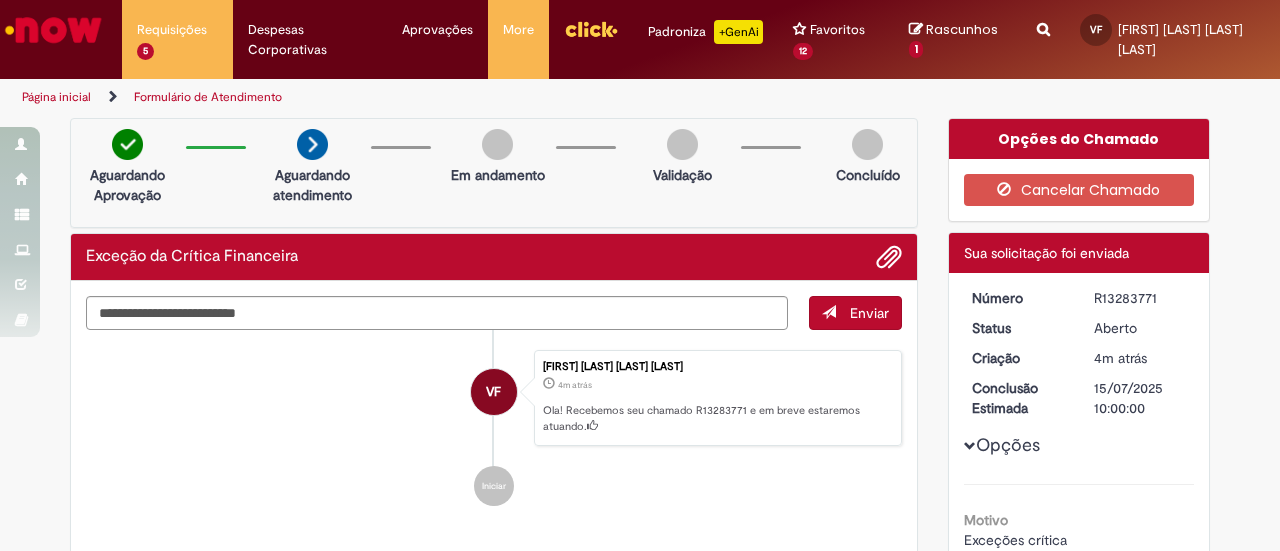 click at bounding box center (53, 30) 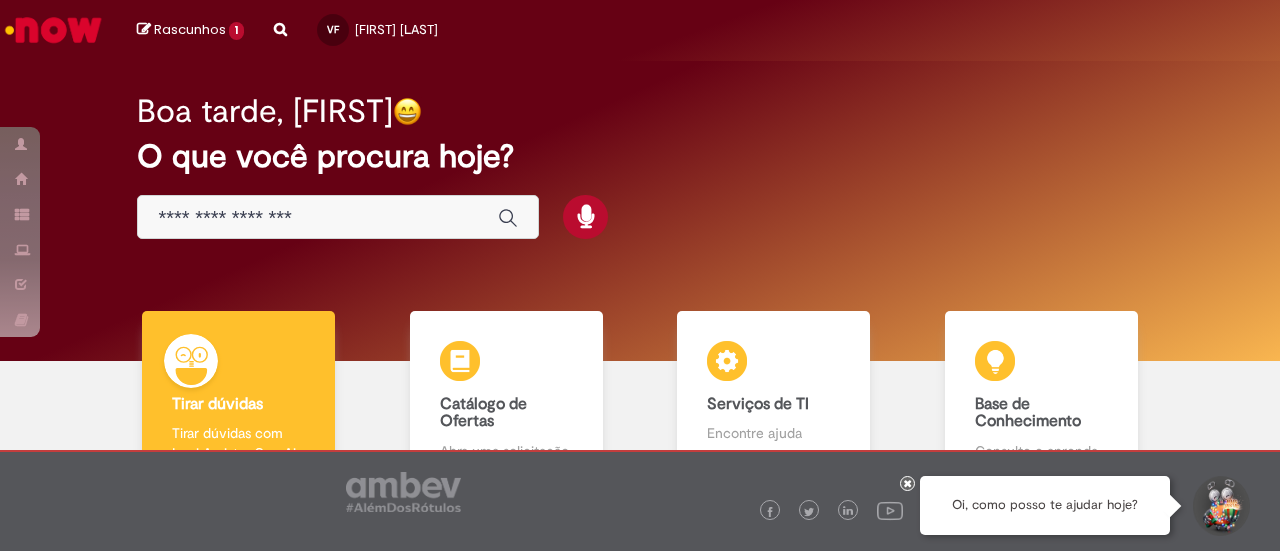 scroll, scrollTop: 0, scrollLeft: 0, axis: both 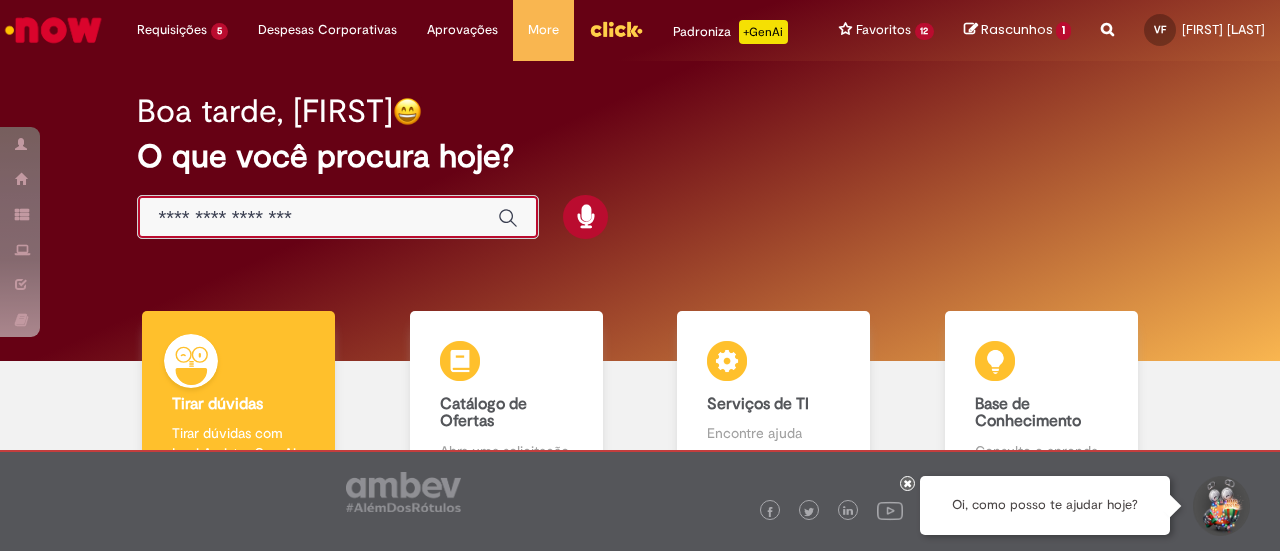 click at bounding box center (318, 218) 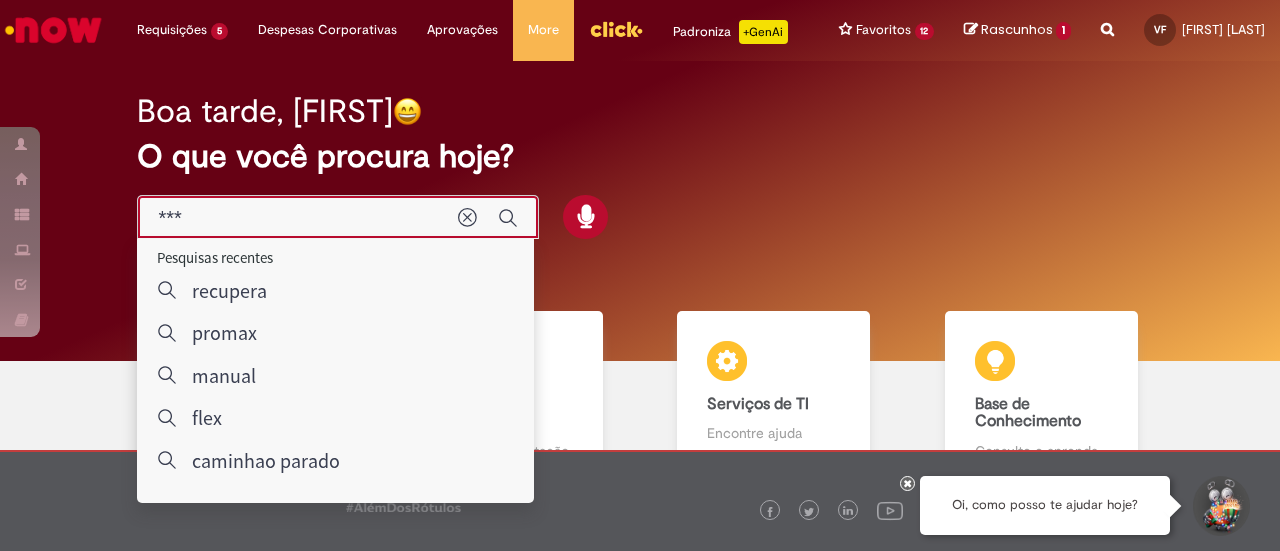 type on "****" 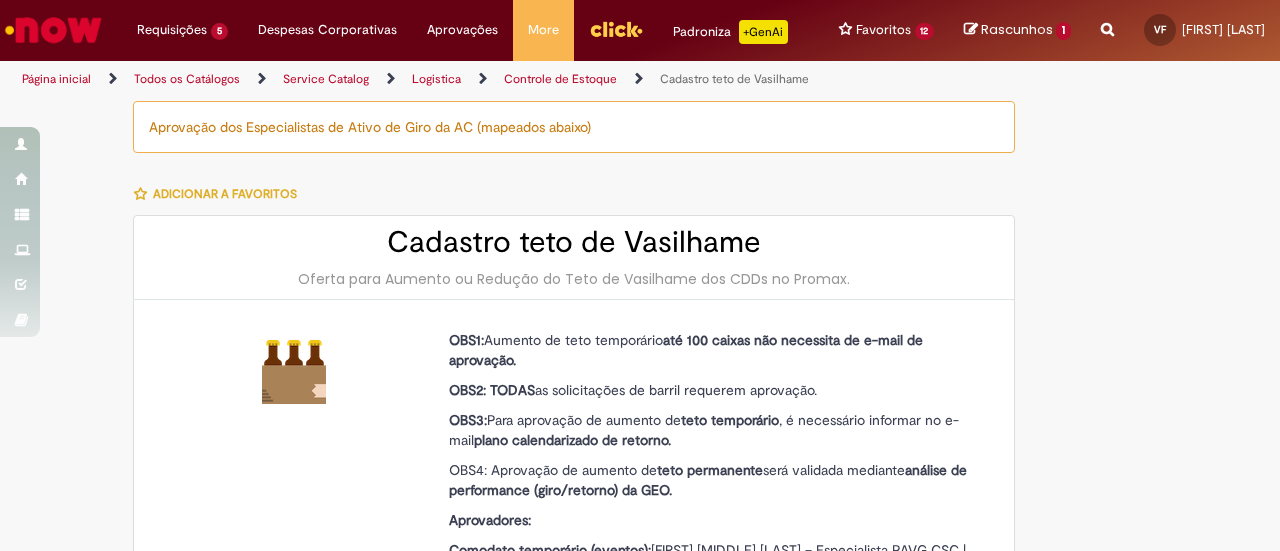 type on "********" 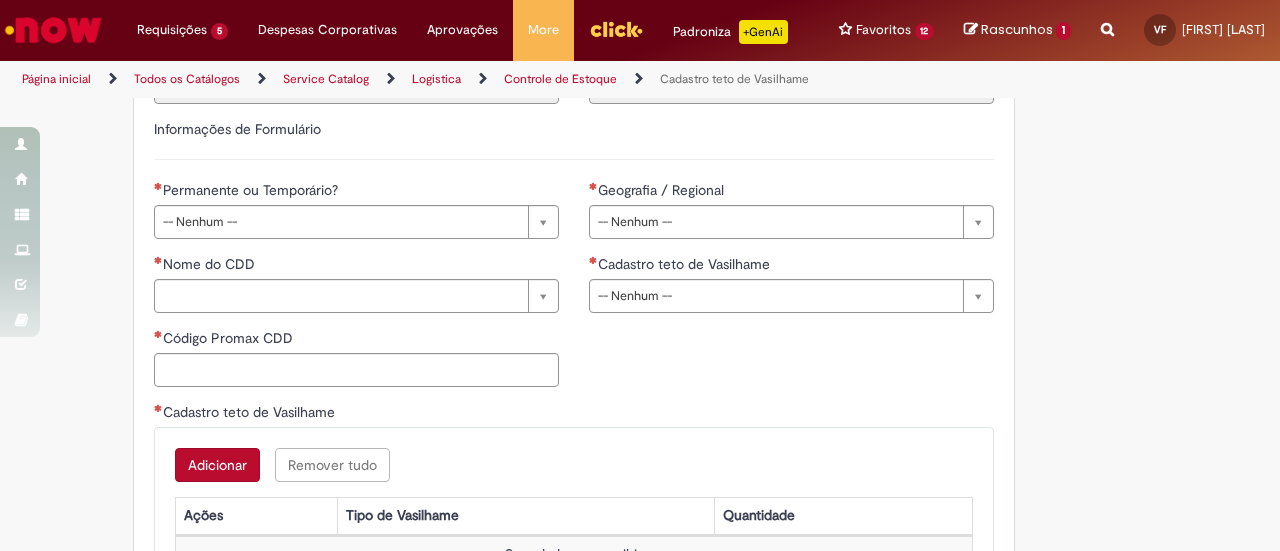 scroll, scrollTop: 944, scrollLeft: 0, axis: vertical 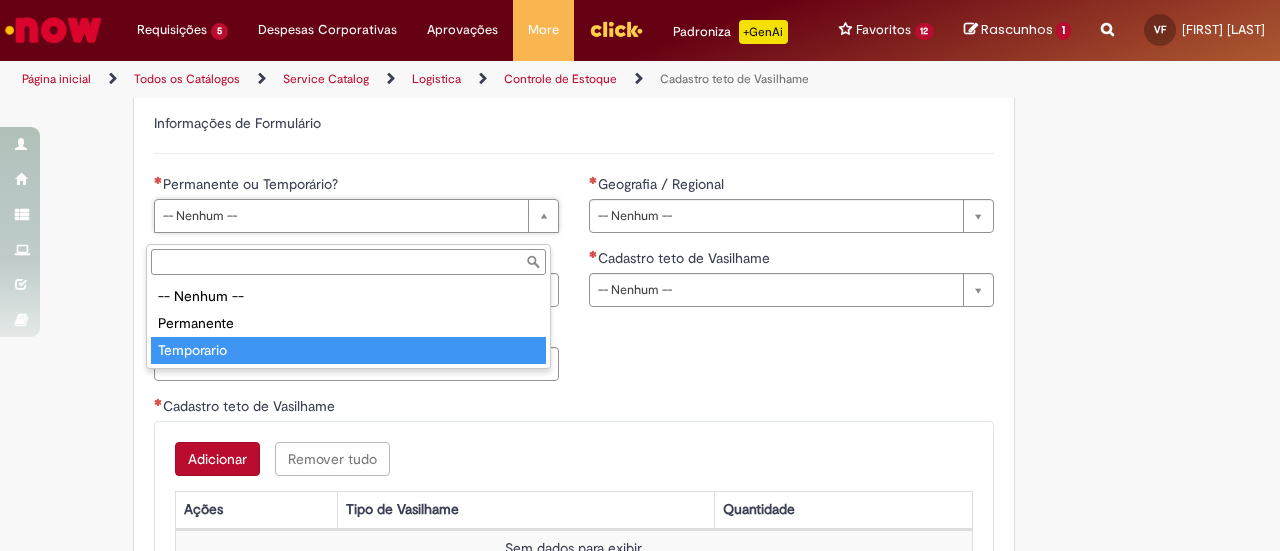 type on "**********" 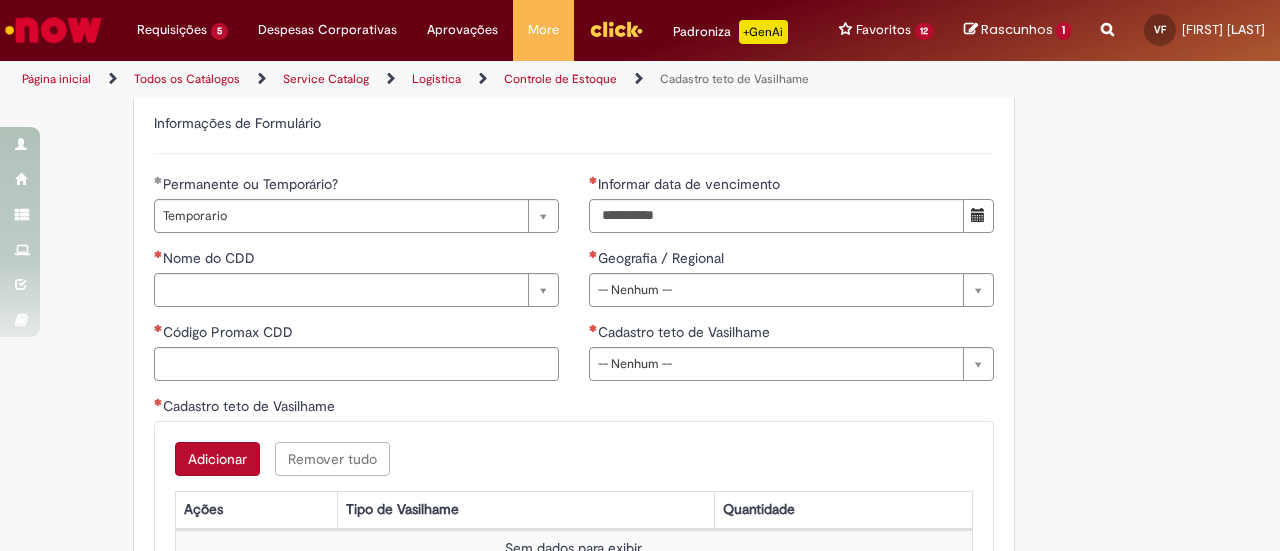 click on "**********" at bounding box center [791, 285] 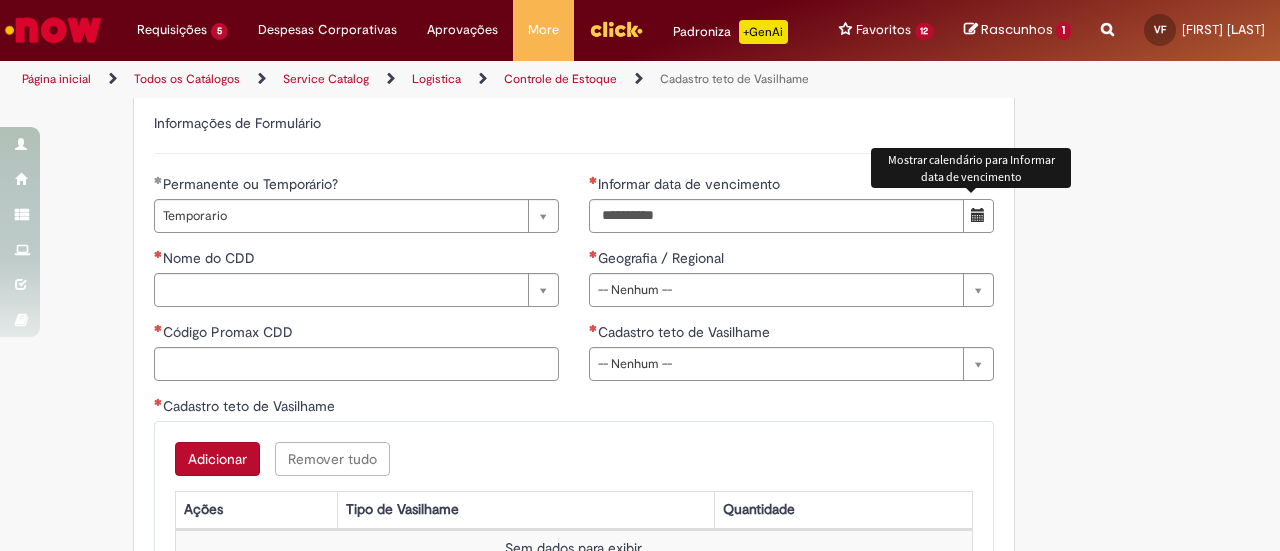 click at bounding box center [978, 215] 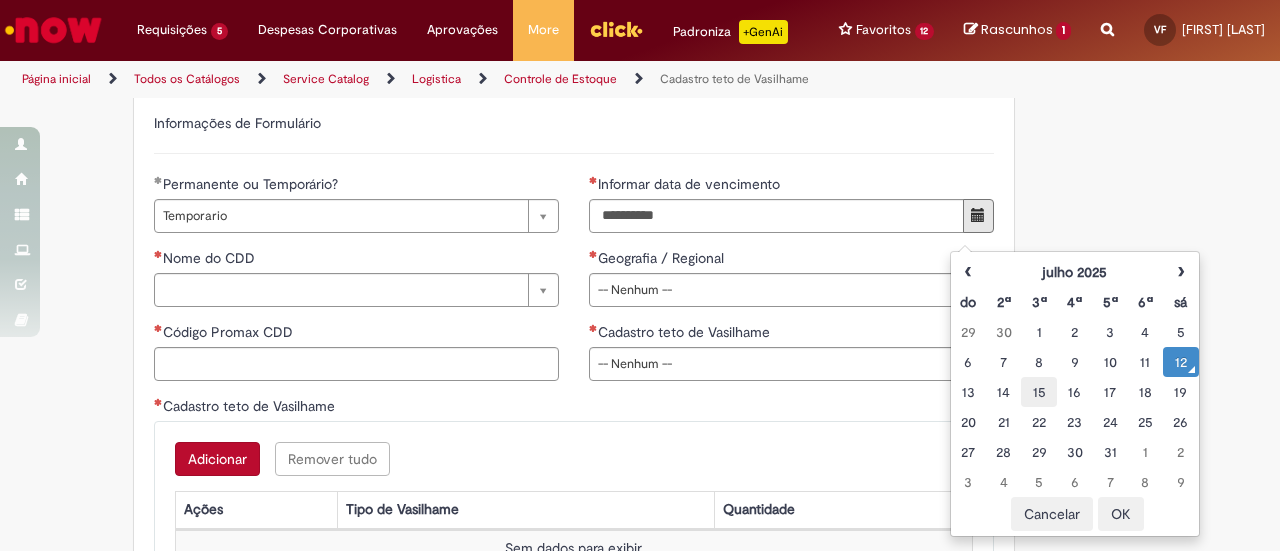 click on "15" at bounding box center [1038, 392] 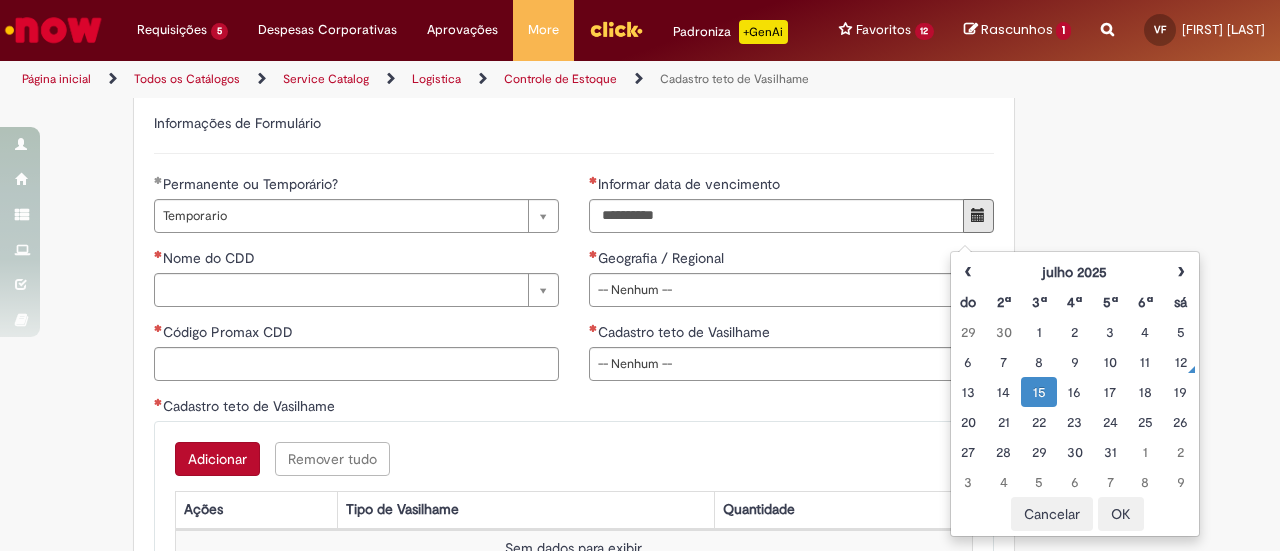 type on "**********" 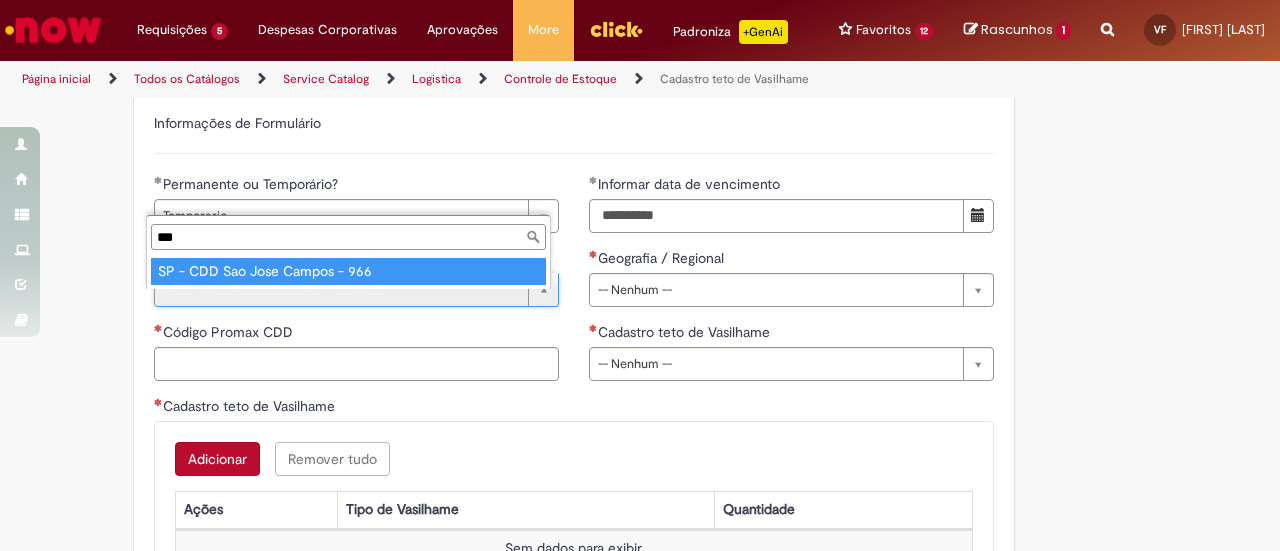 type on "***" 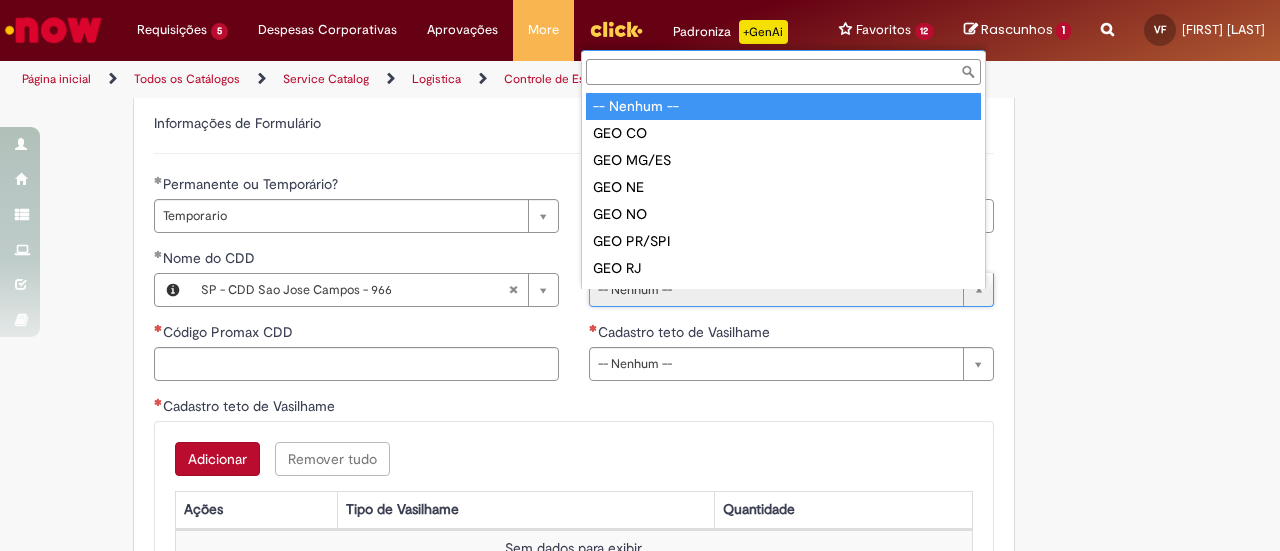 scroll, scrollTop: 16, scrollLeft: 0, axis: vertical 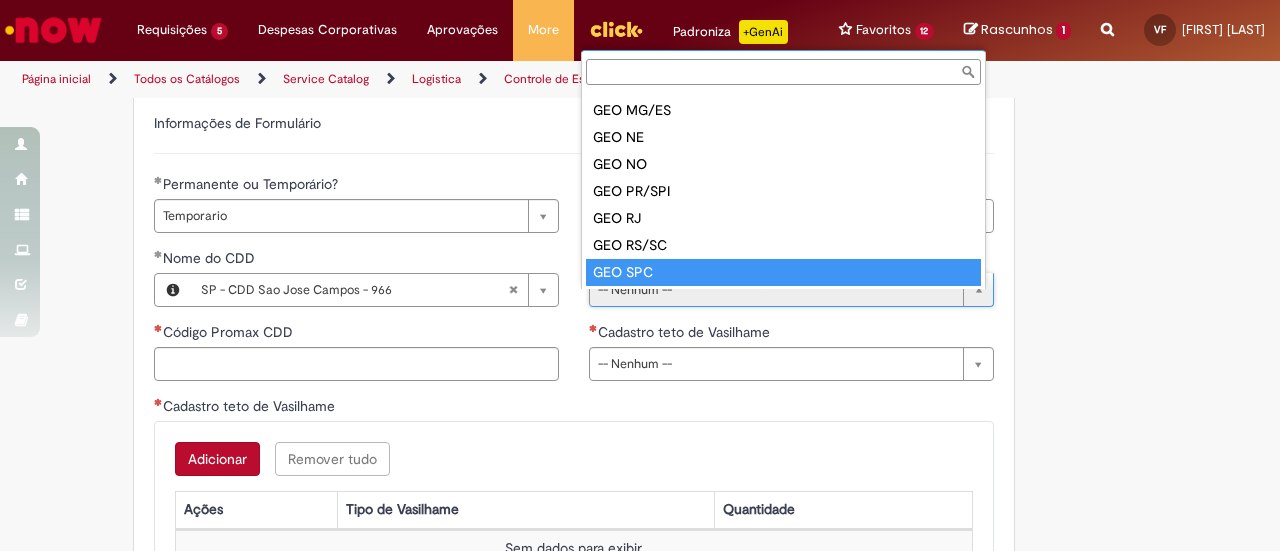 type on "*******" 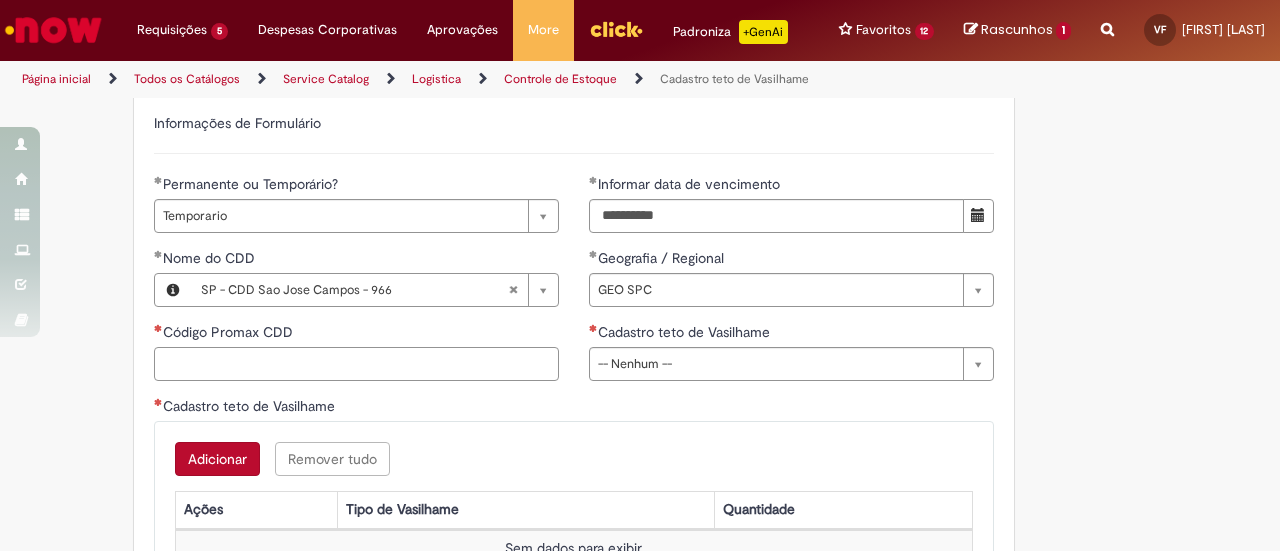 click on "Código Promax CDD" at bounding box center [356, 364] 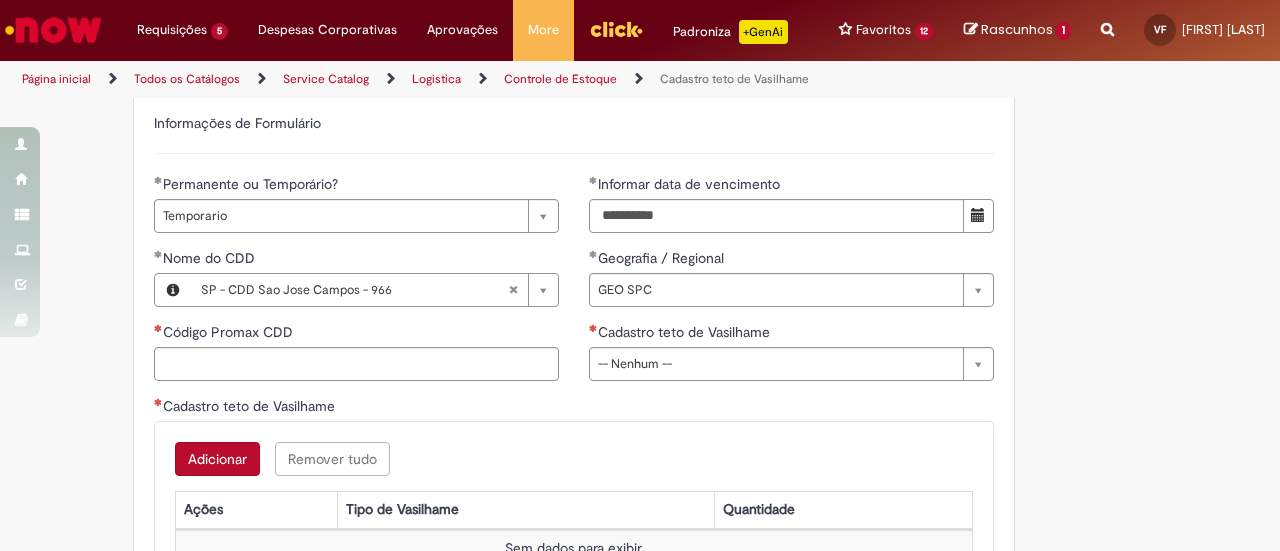 click on "Aprovação dos Especialistas de Ativo de Giro da AC (mapeados abaixo)
Adicionar a Favoritos
Cadastro teto de Vasilhame
Oferta para Aumento ou Redução do Teto de Vasilhame dos CDDs no Promax.
OBS1:  Aumento de teto temporário  até 100 caixas não necessita de e-mail de aprovação.
OBS2:   TODAS  as solicitações de barril requerem aprovação.
OBS3:  Para aprovação de aumento de  teto temporário , é necessário informar no e-mail  plano calendarizado de retorno.
OBS4: Aprovação de aumento de  teto permanente  será validada mediante  análise de performance (giro/retorno) da GEO.
Aprovadores:
Comodato temporário (eventos):  Mário Ricardo Rodrigues de Souza Junior – Especialista PAVG CSC | e-mail: 998262661@ambev.com.br
Comodato permanente (novos PDVs):  Fernanda Sabbi – Especialista RETPACK AC | e-mail: 99813458@ambev.com.br" at bounding box center [542, 125] 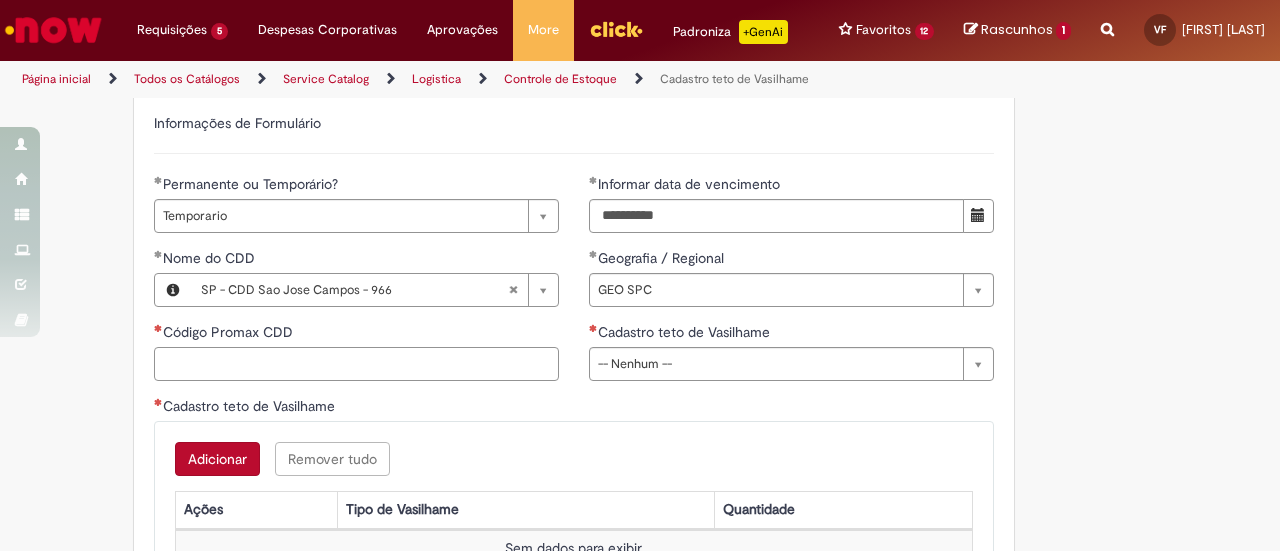 click on "Código Promax CDD" at bounding box center (356, 364) 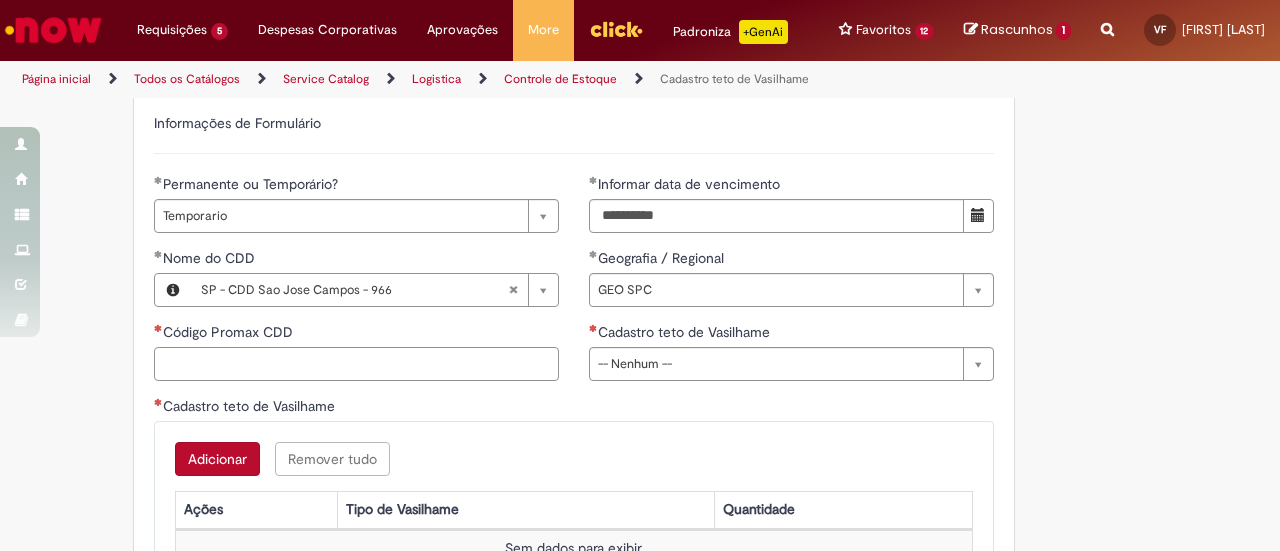 paste on "*****" 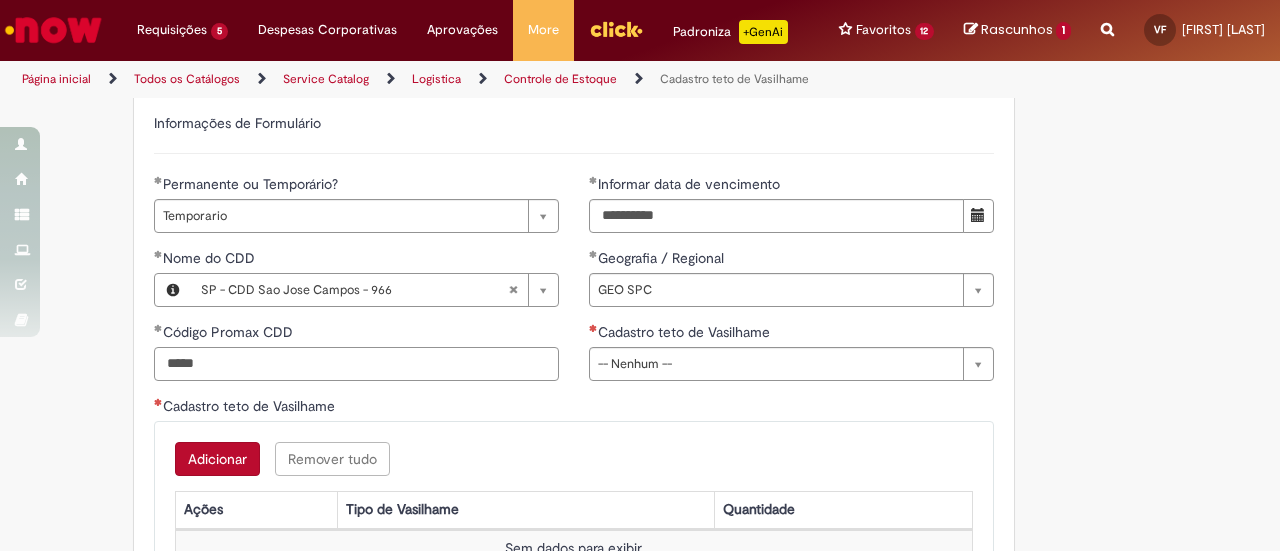 type on "*****" 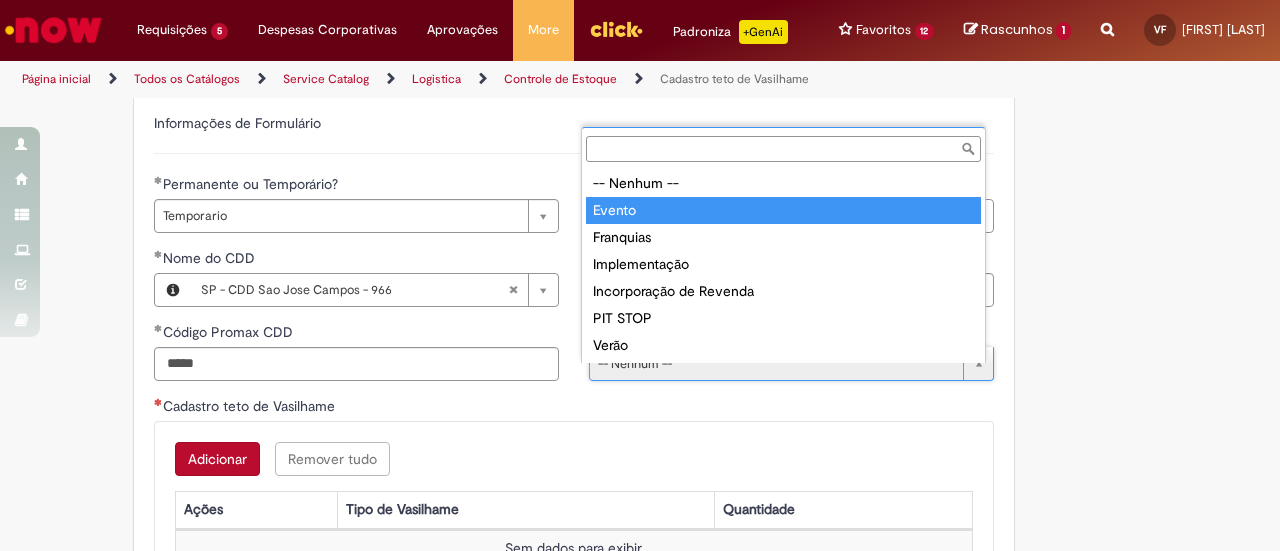 type on "******" 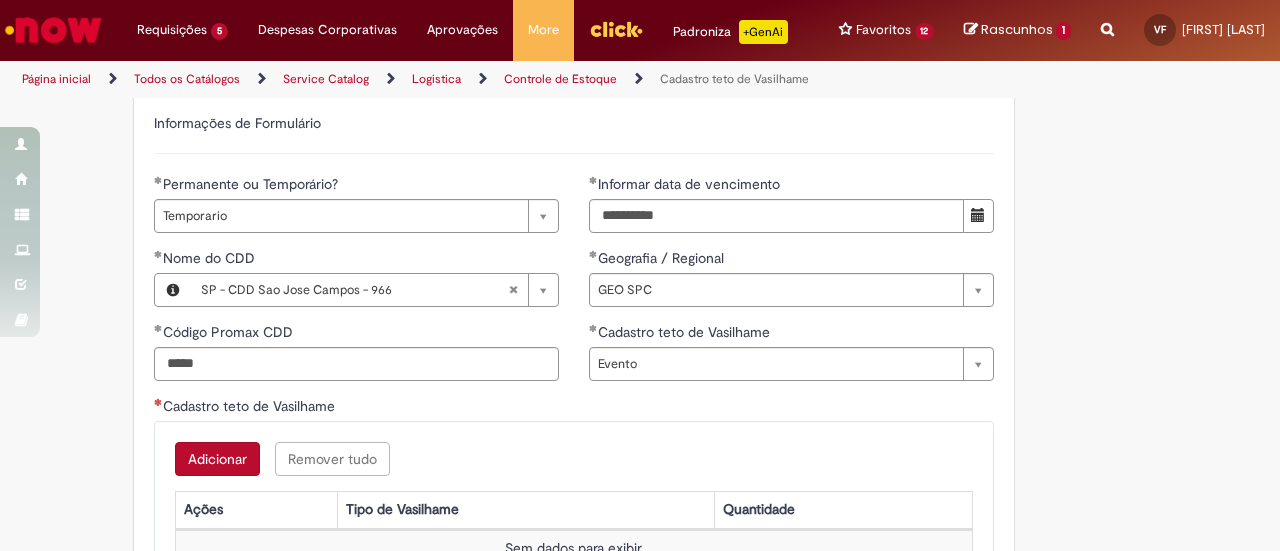 click on "Cadastro teto de Vasilhame" at bounding box center (574, 408) 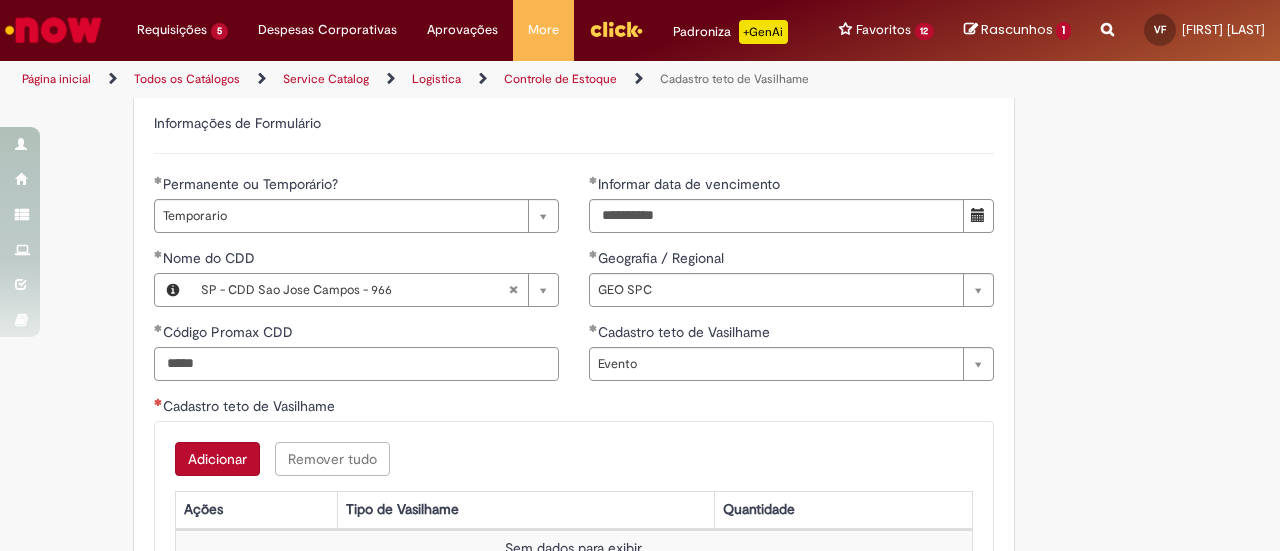 drag, startPoint x: 406, startPoint y: 377, endPoint x: 75, endPoint y: 400, distance: 331.79813 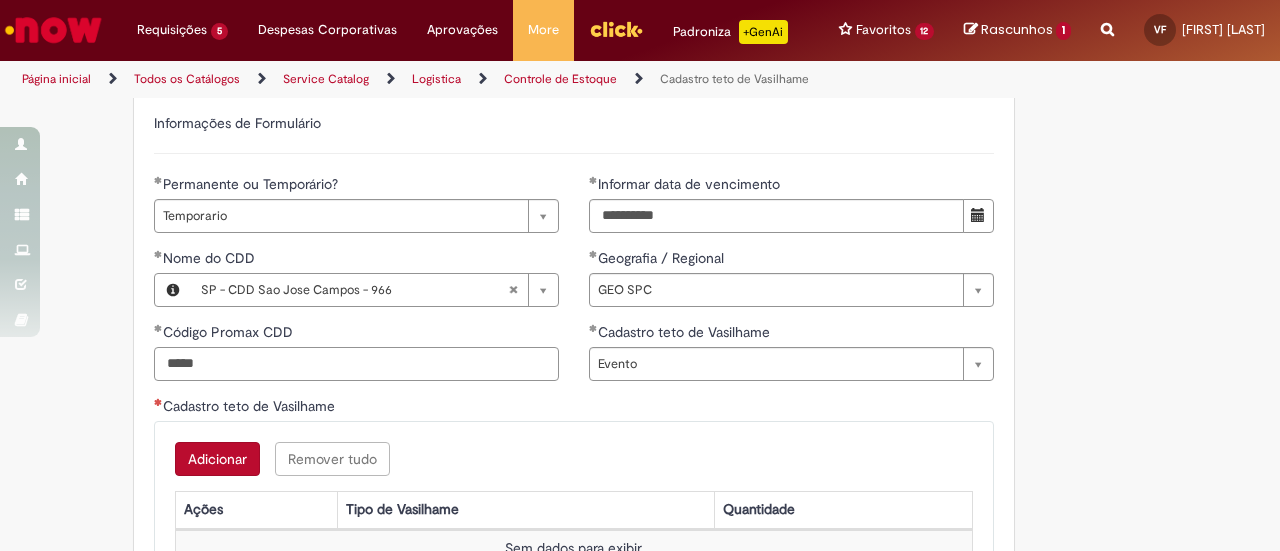 type on "*****" 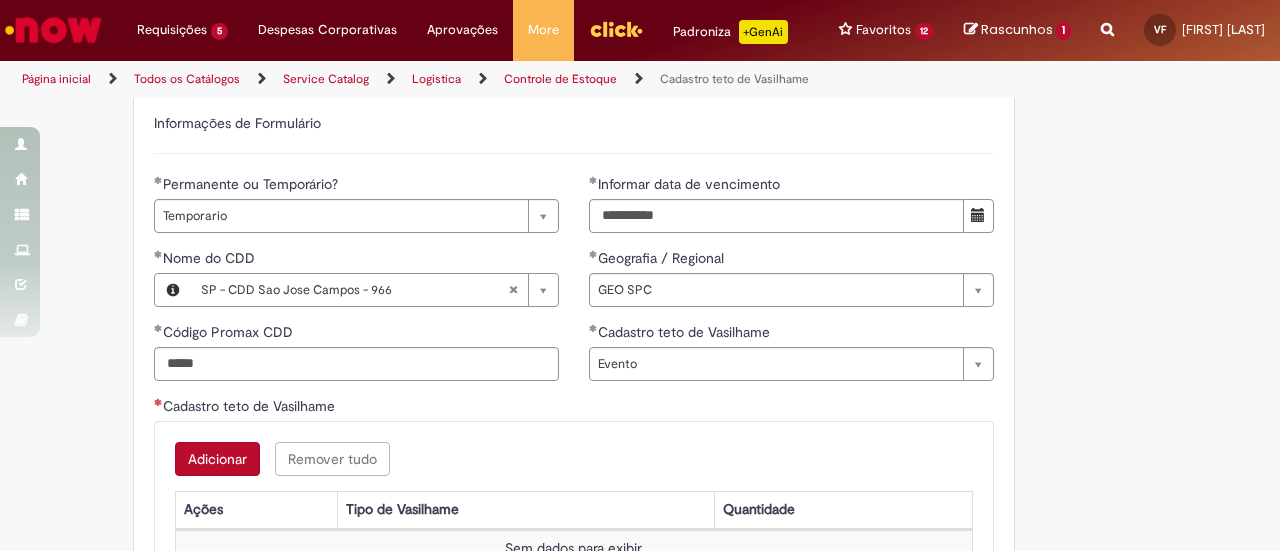 click on "Adicionar" at bounding box center (217, 459) 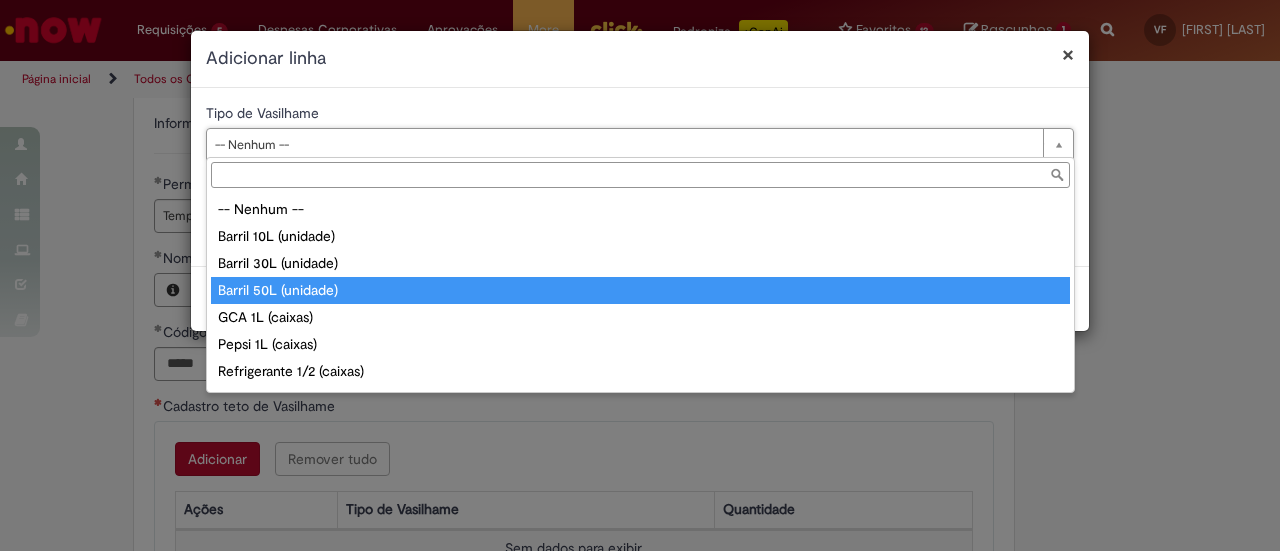 type on "**********" 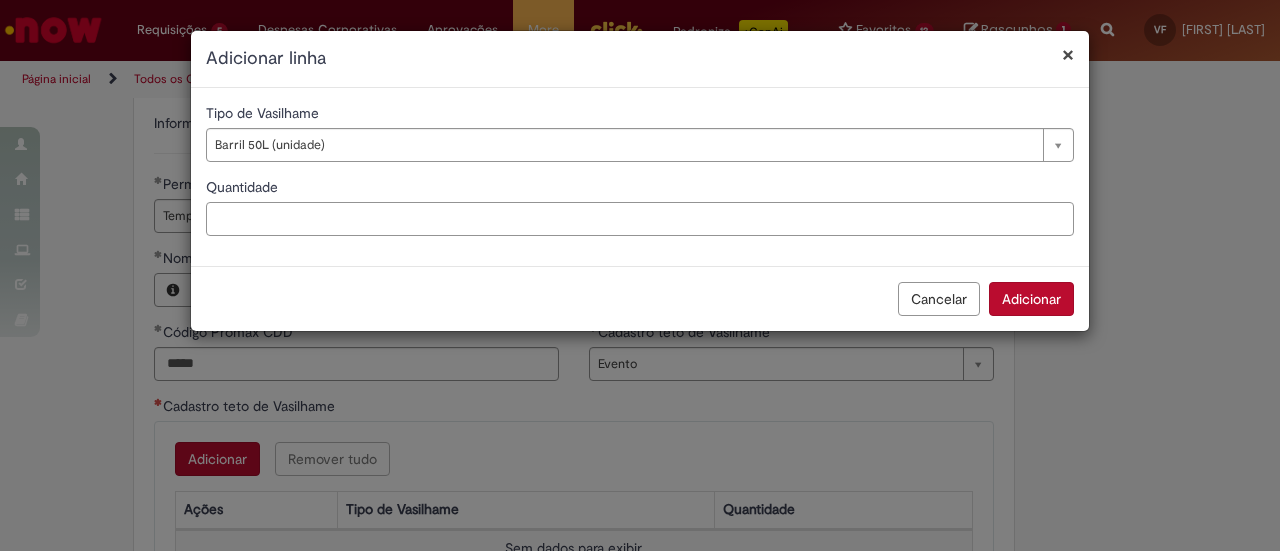 click on "Quantidade" at bounding box center [640, 219] 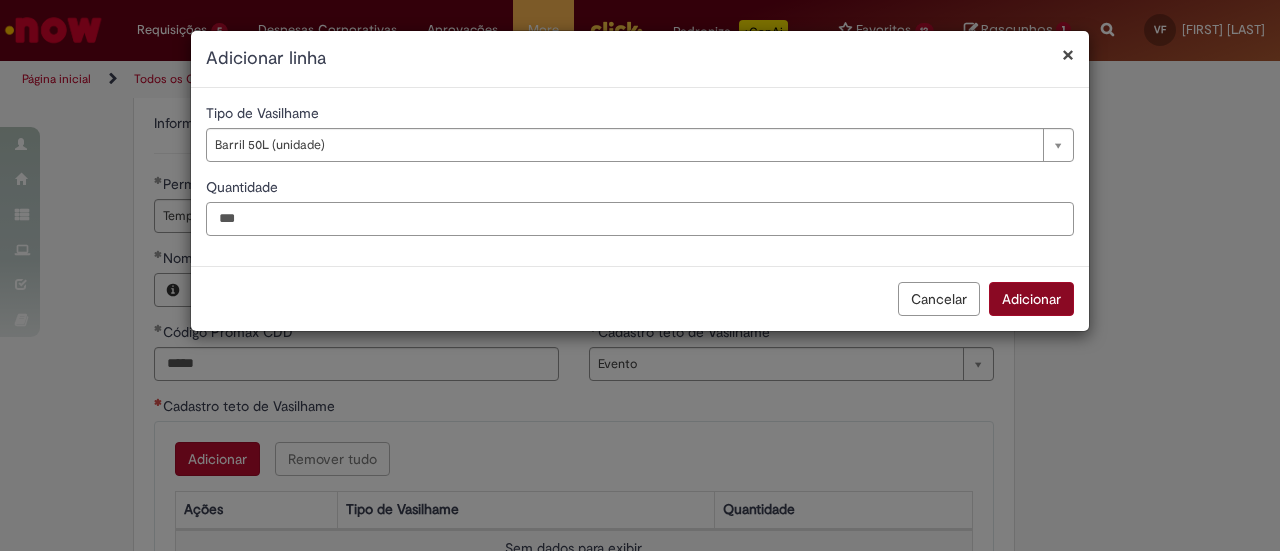 type on "***" 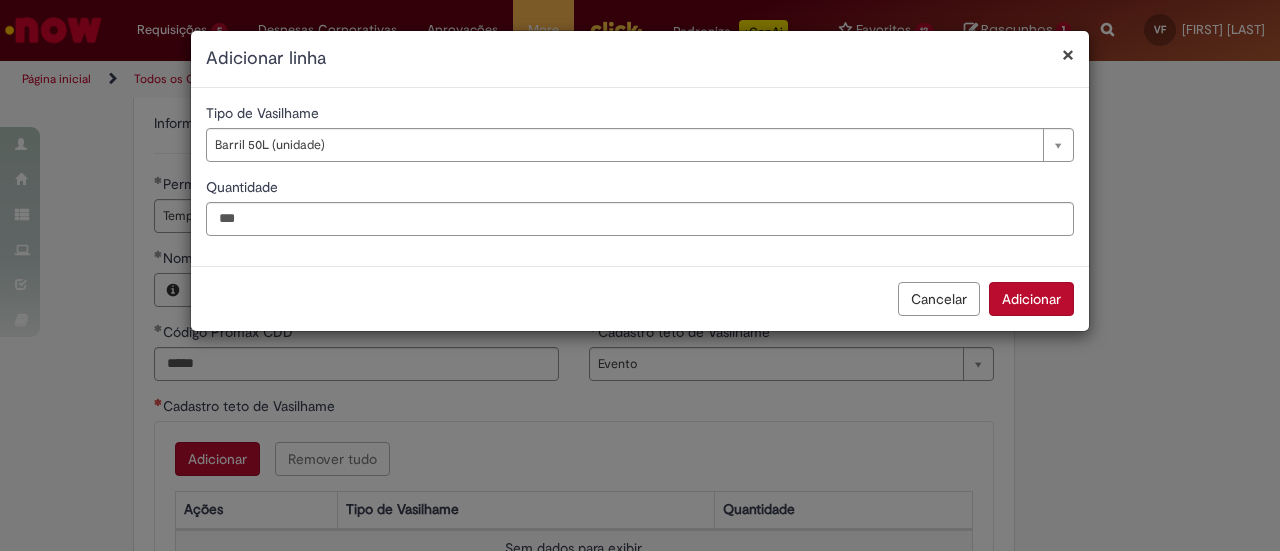 click on "Adicionar" at bounding box center (1031, 299) 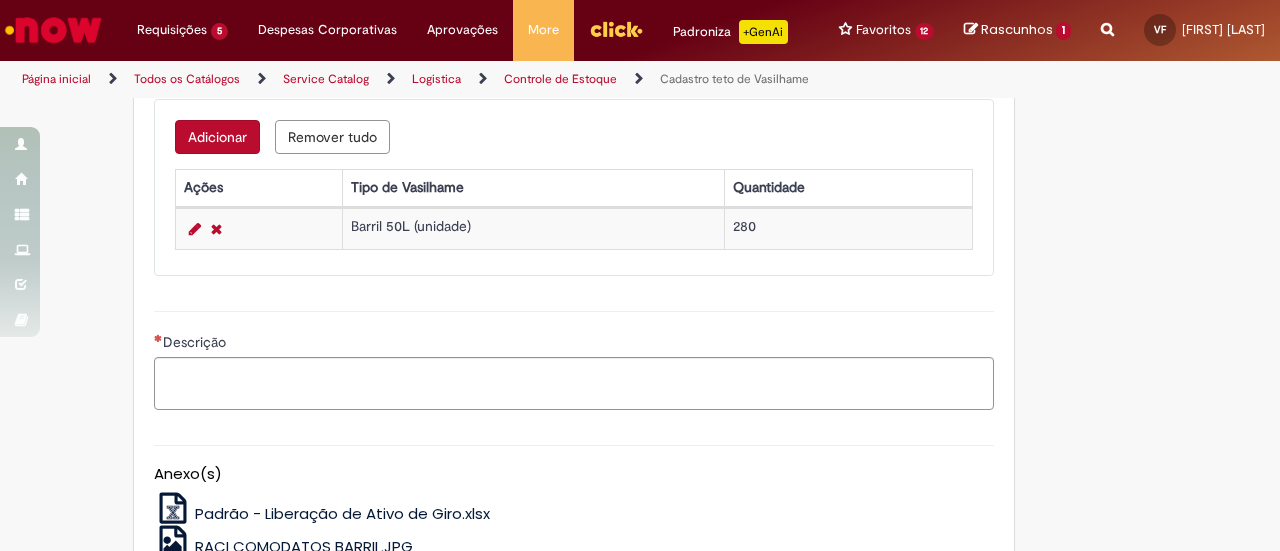 scroll, scrollTop: 1276, scrollLeft: 0, axis: vertical 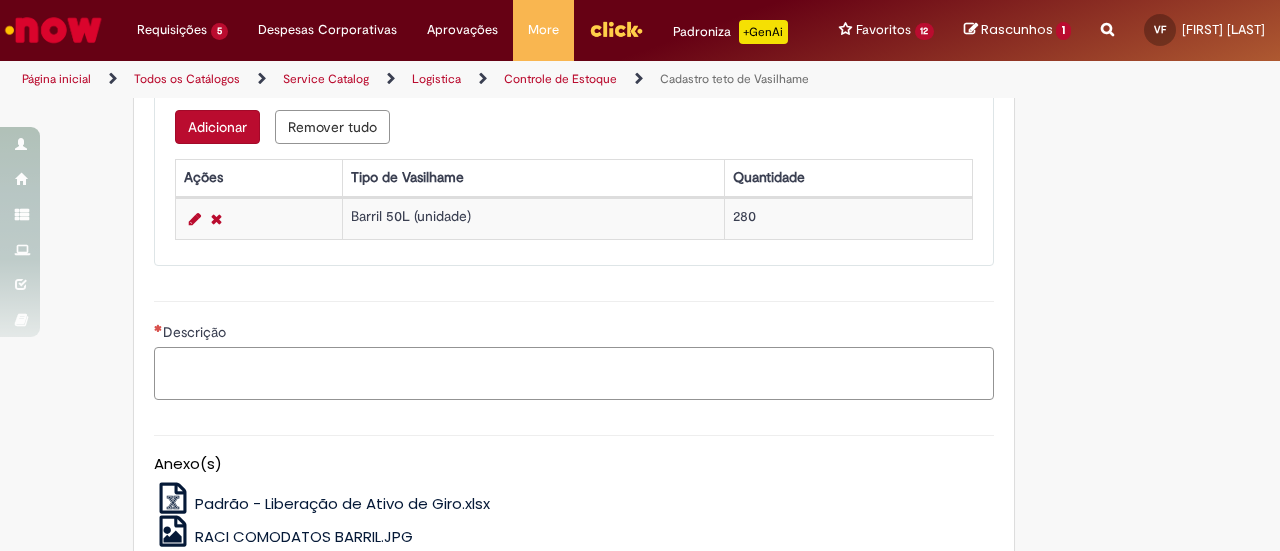 click on "Descrição" at bounding box center (574, 373) 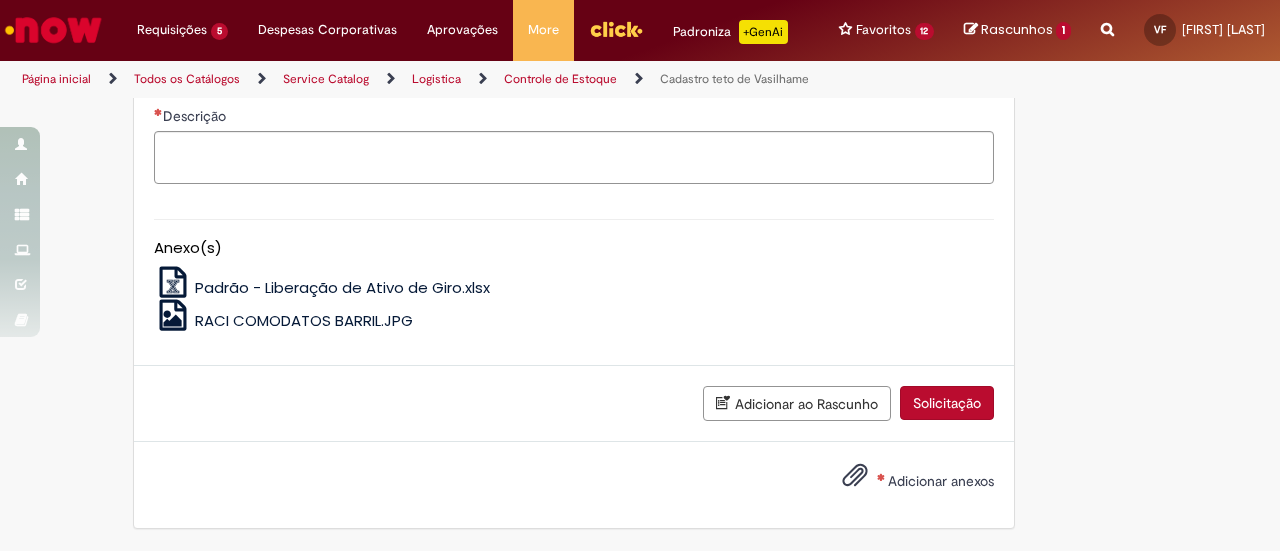 scroll, scrollTop: 1502, scrollLeft: 0, axis: vertical 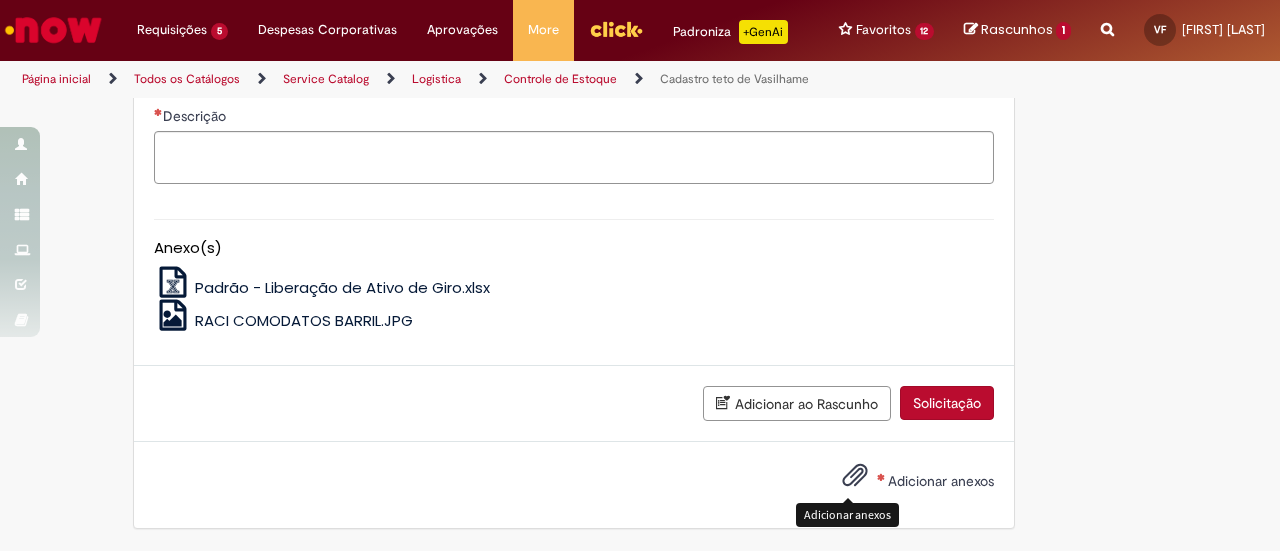 click at bounding box center (855, 476) 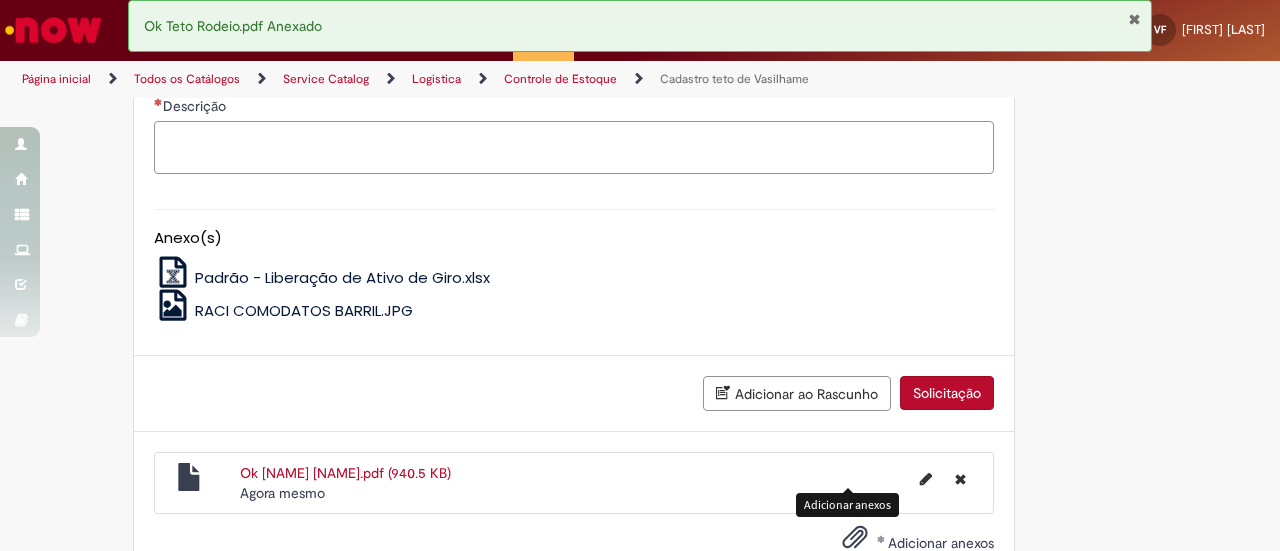 click on "Descrição" at bounding box center [574, 147] 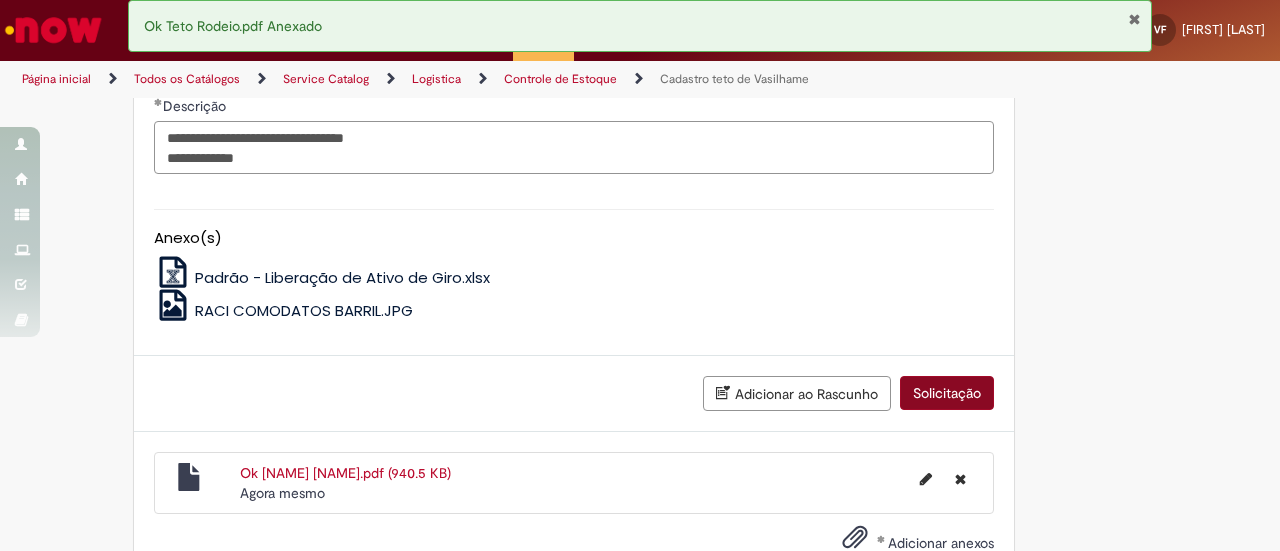 type on "**********" 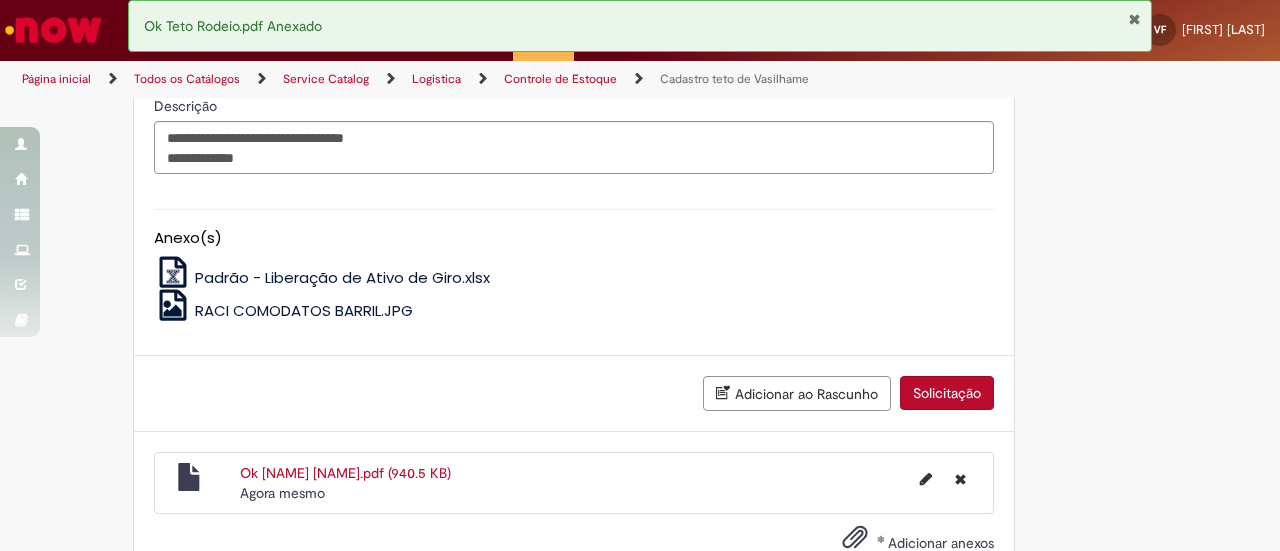 click on "Solicitação" at bounding box center (947, 393) 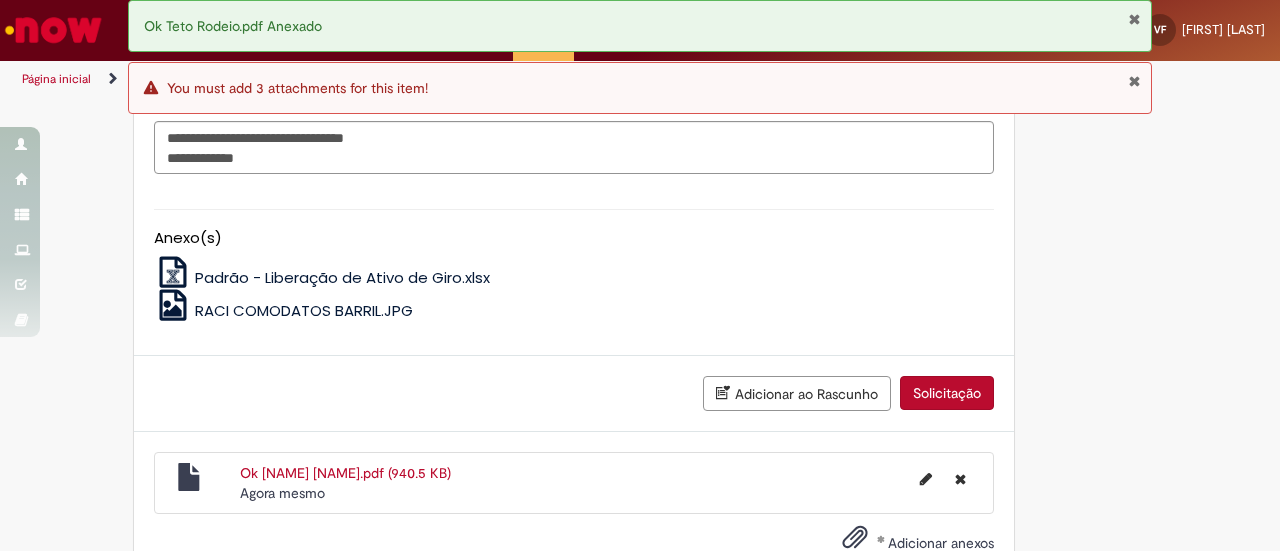 scroll, scrollTop: 1500, scrollLeft: 0, axis: vertical 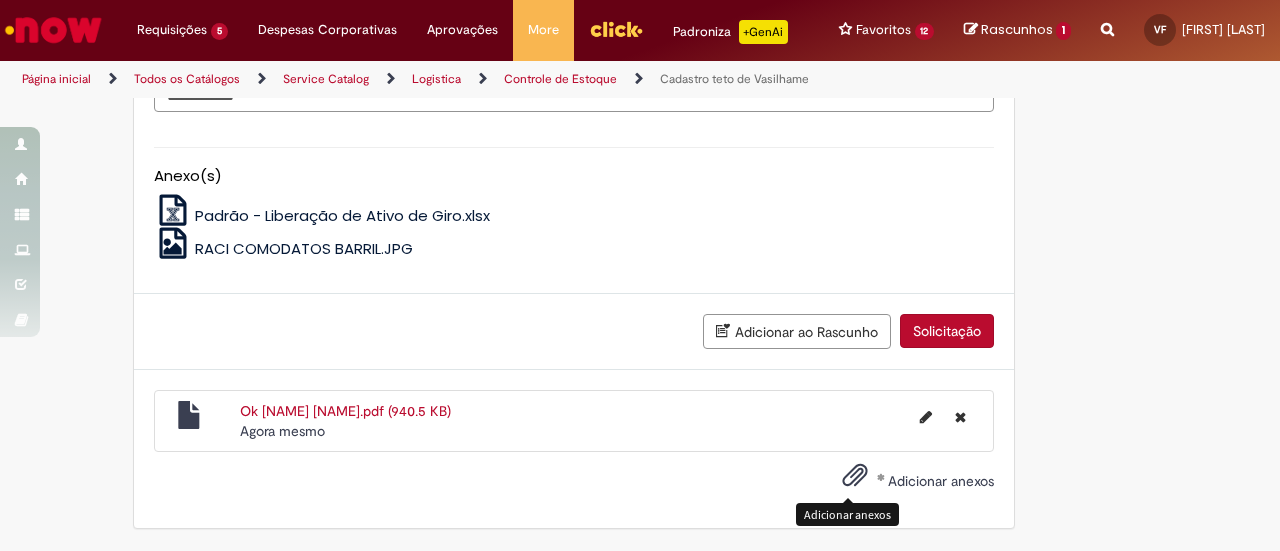 click at bounding box center [855, 476] 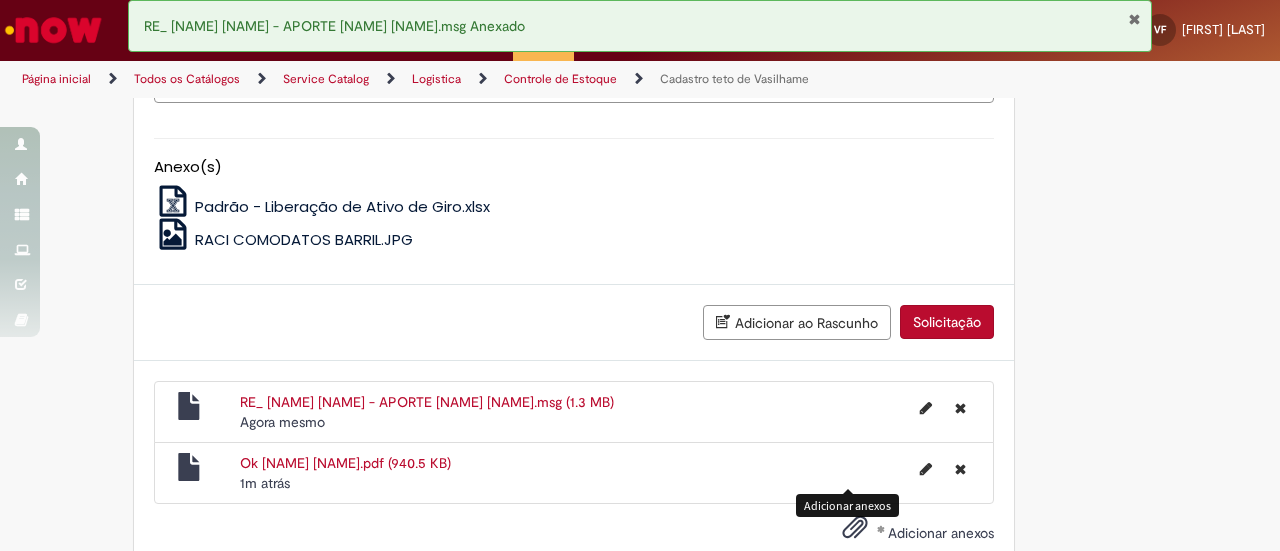 click on "Solicitação" at bounding box center [947, 322] 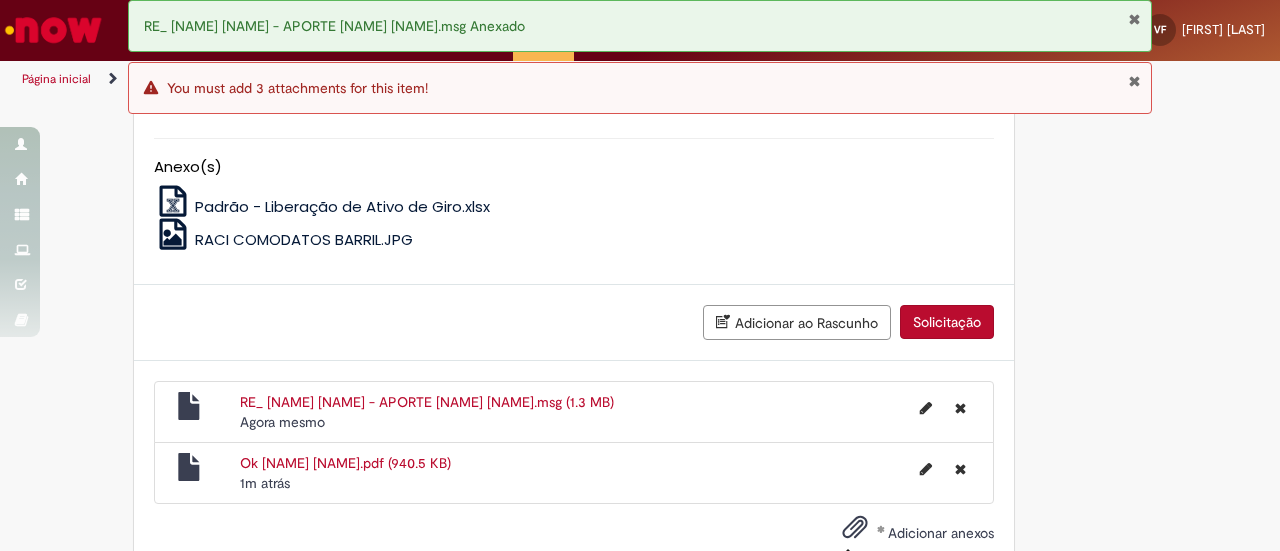 click at bounding box center (855, 528) 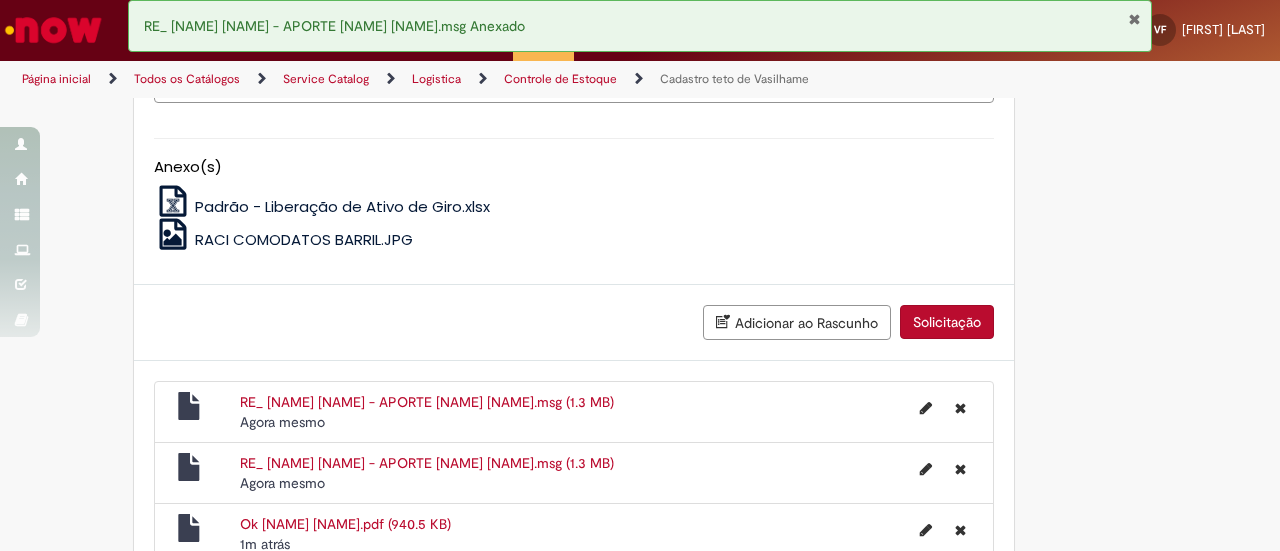 click on "Solicitação" at bounding box center (947, 322) 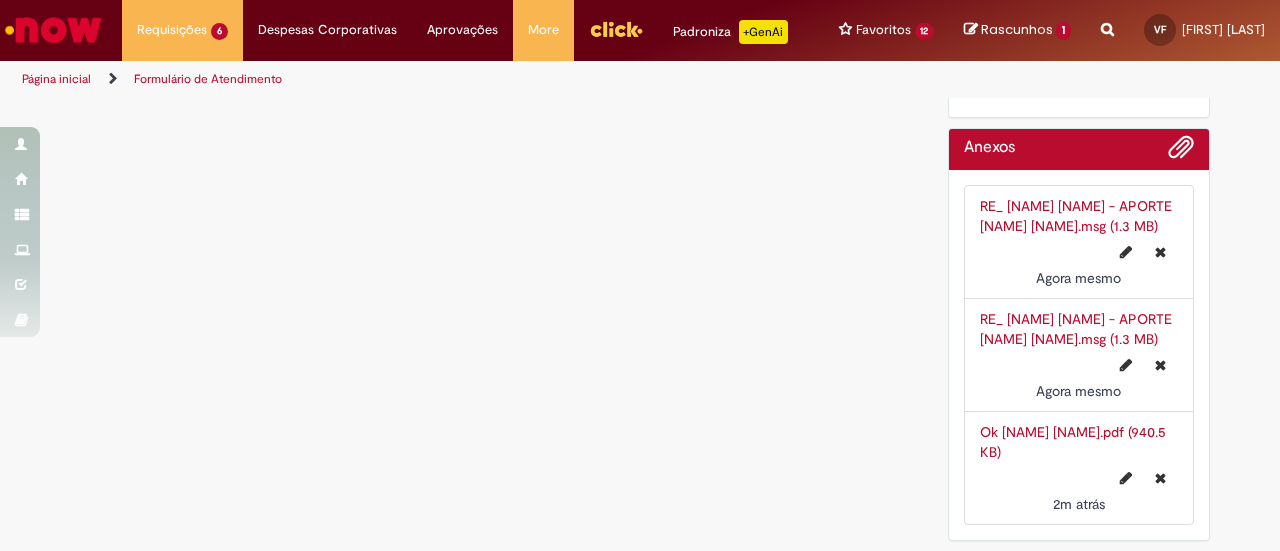 scroll, scrollTop: 0, scrollLeft: 0, axis: both 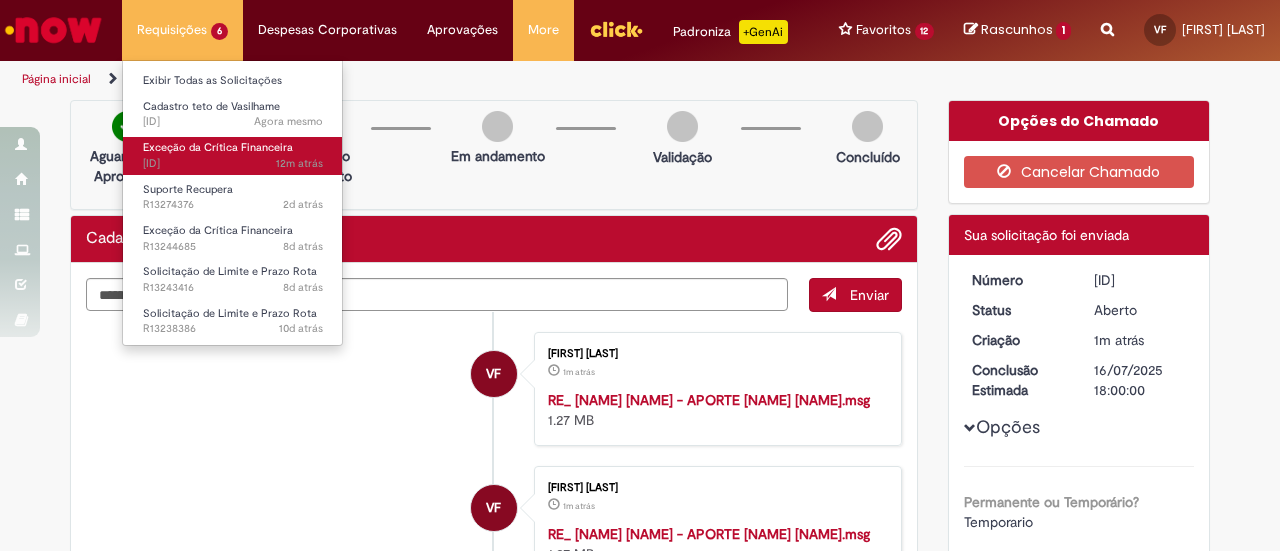 click on "Exceção da Crítica Financeira" at bounding box center [218, 147] 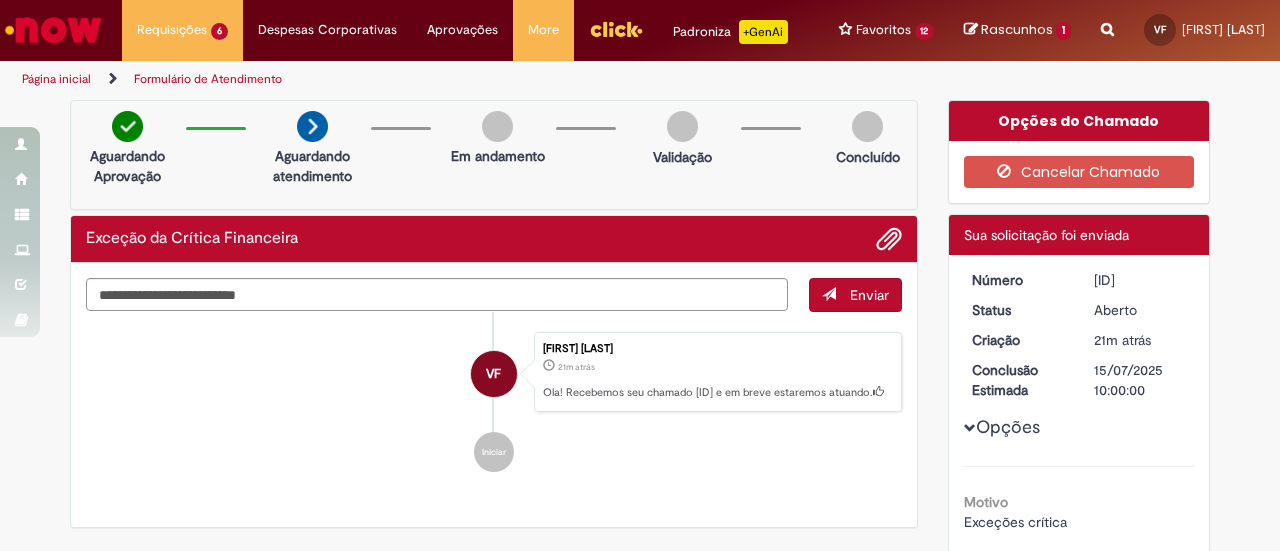 click at bounding box center (53, 30) 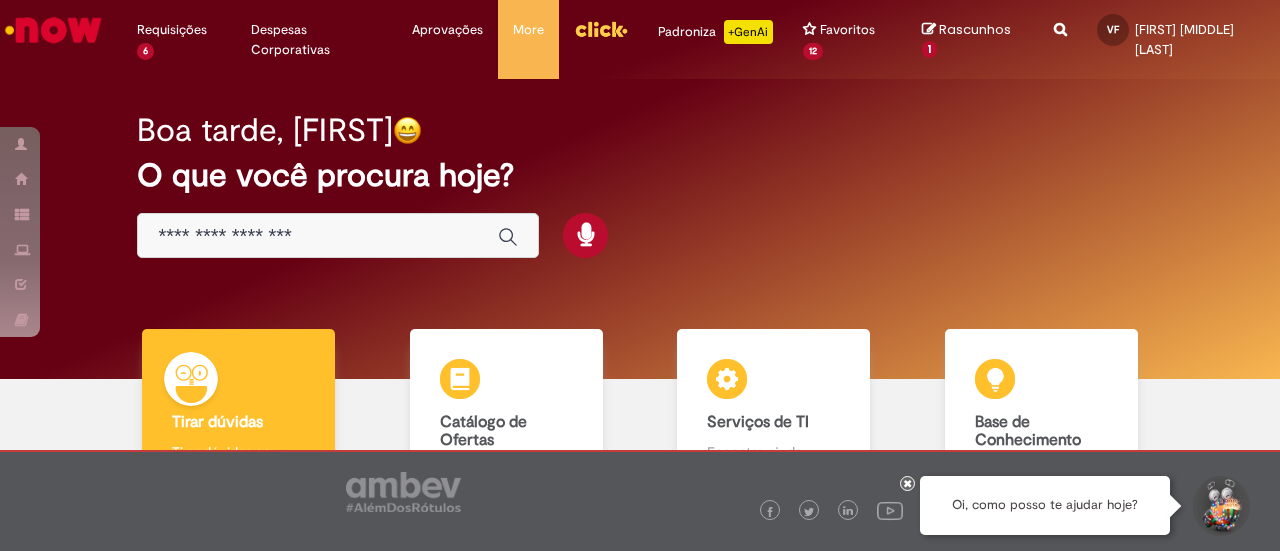 scroll, scrollTop: 0, scrollLeft: 0, axis: both 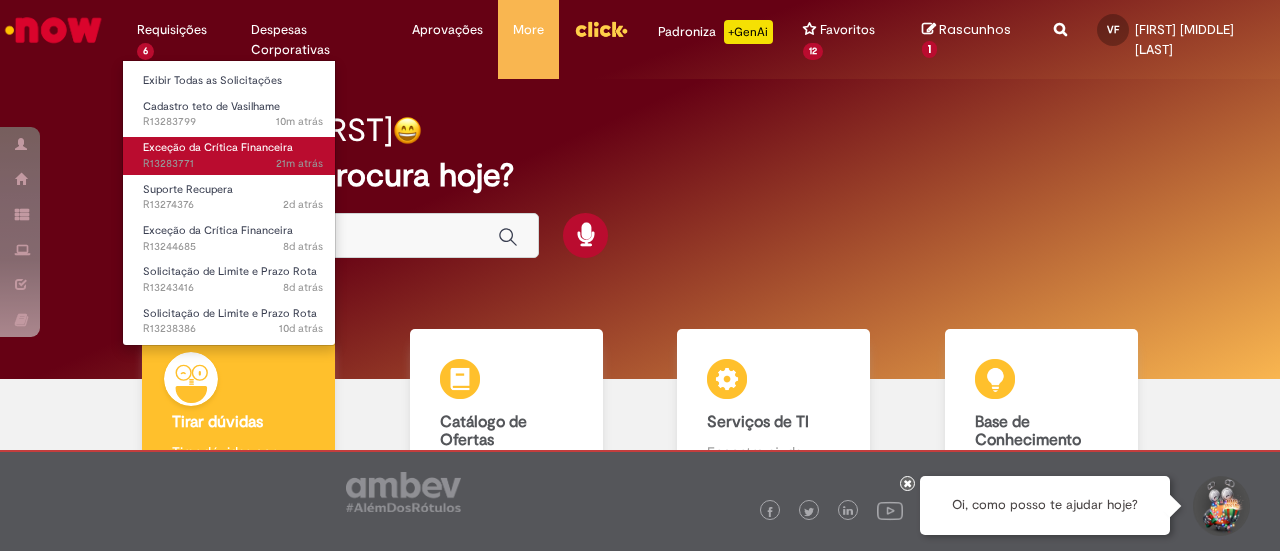 click on "Exceção da Crítica Financeira" at bounding box center (218, 147) 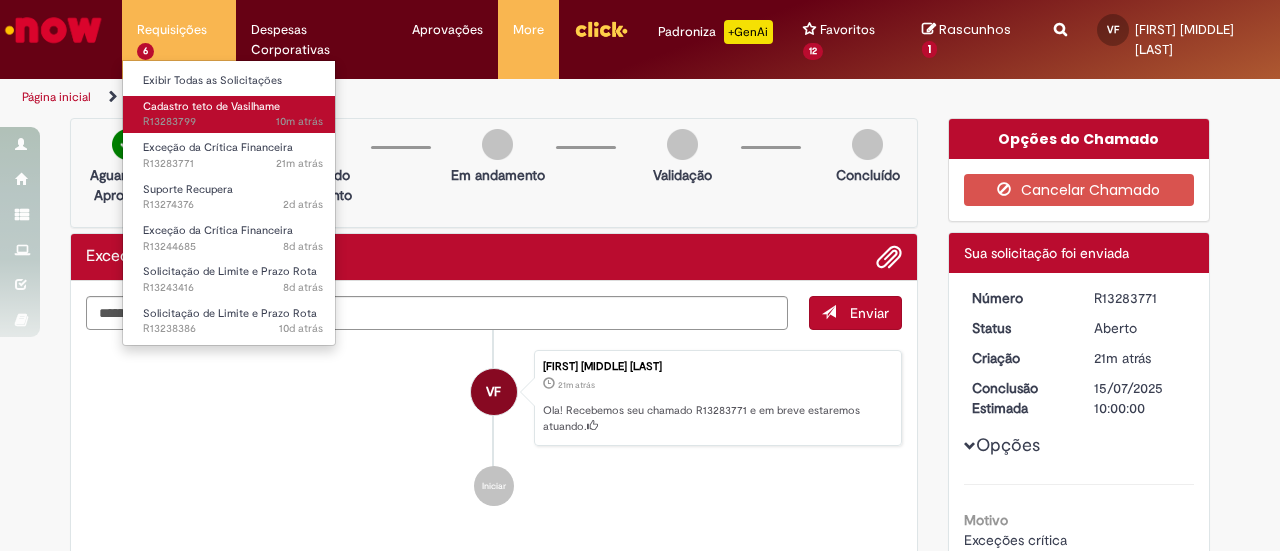 click on "10m atrás 10 minutos atrás  R13283799" at bounding box center [233, 122] 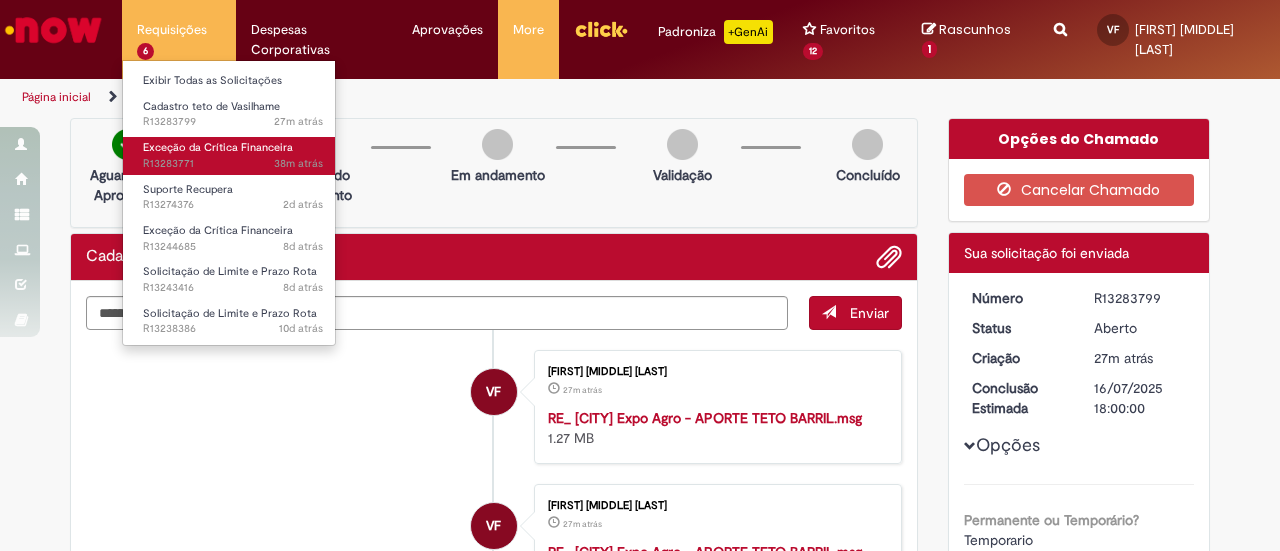 click on "Exceção da Crítica Financeira" at bounding box center [218, 147] 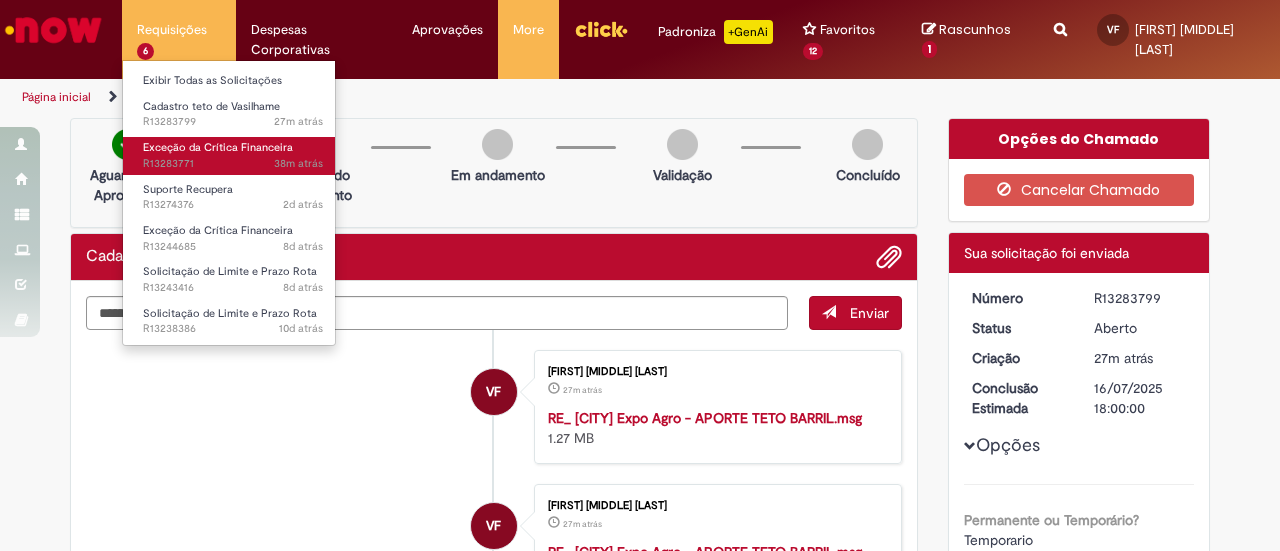 click on "Exceção da Crítica Financeira" at bounding box center [218, 147] 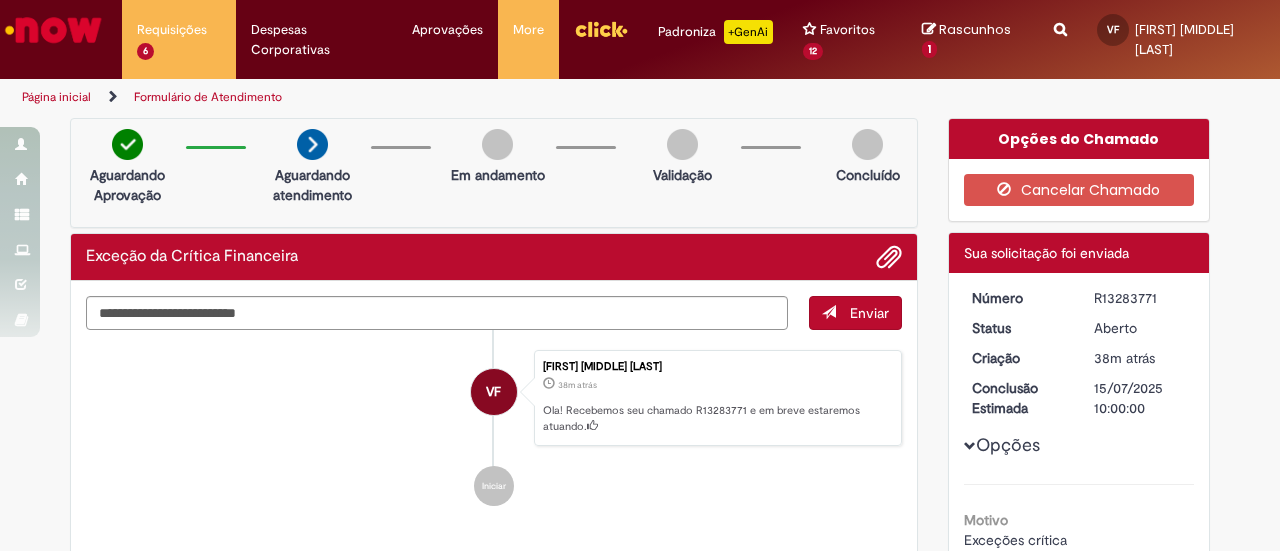 click on "R13283771" at bounding box center (1140, 298) 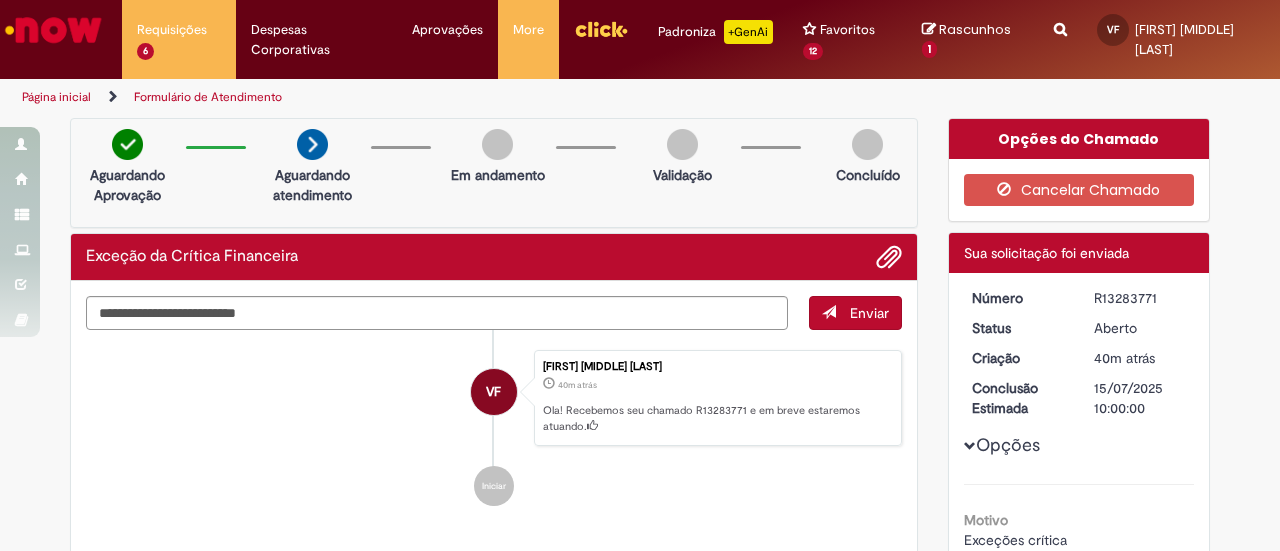 click at bounding box center (53, 30) 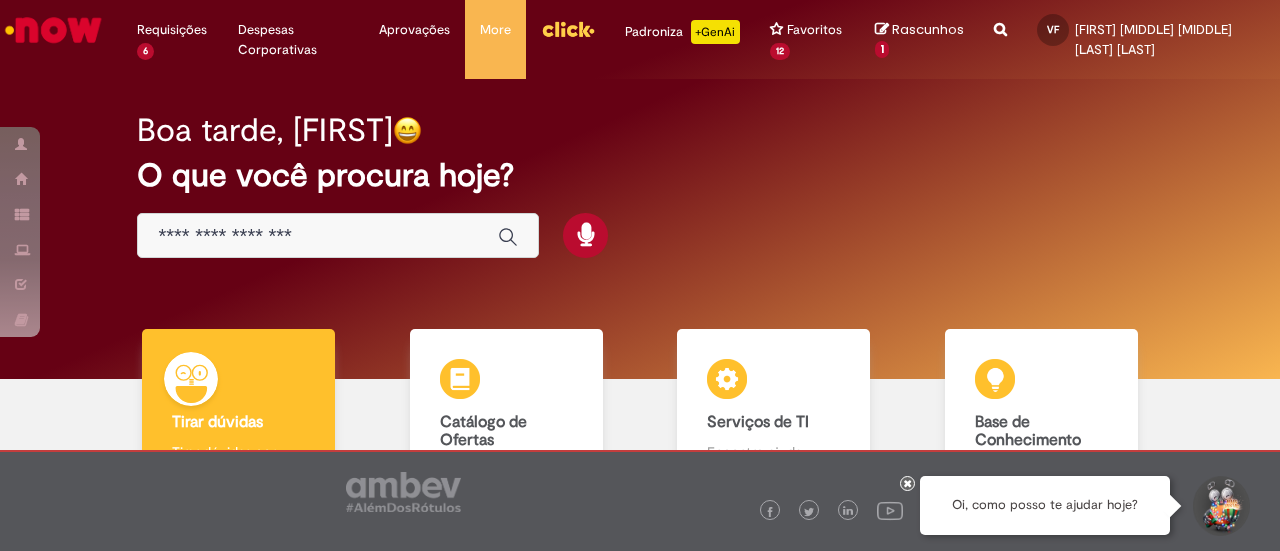 scroll, scrollTop: 0, scrollLeft: 0, axis: both 